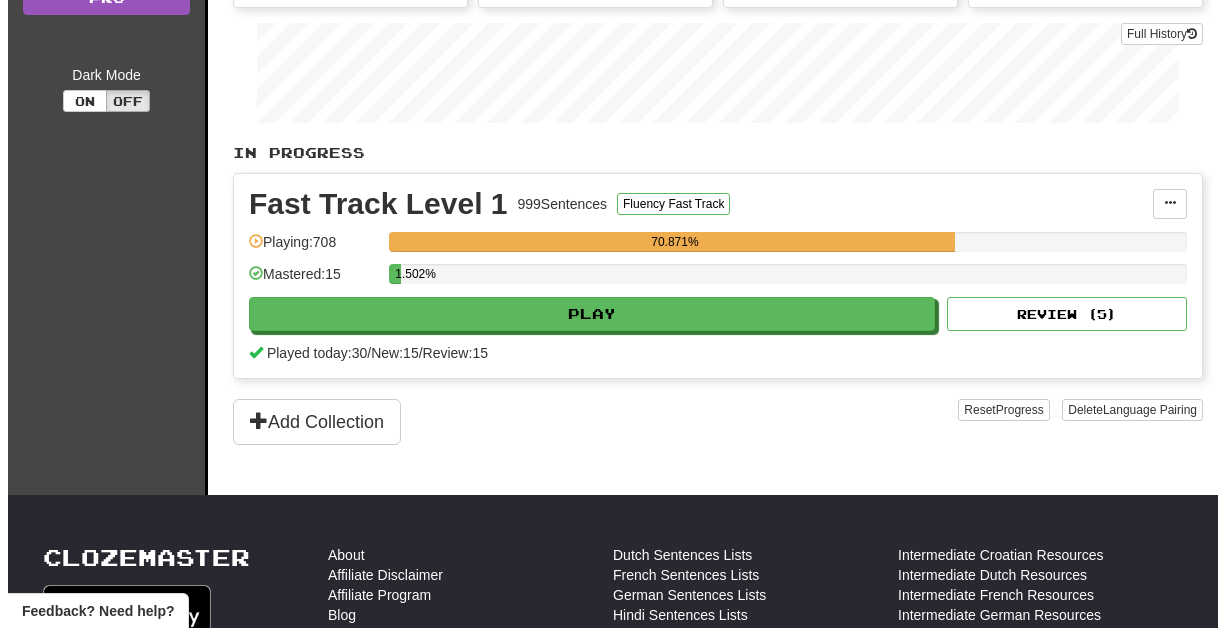 scroll, scrollTop: 322, scrollLeft: 0, axis: vertical 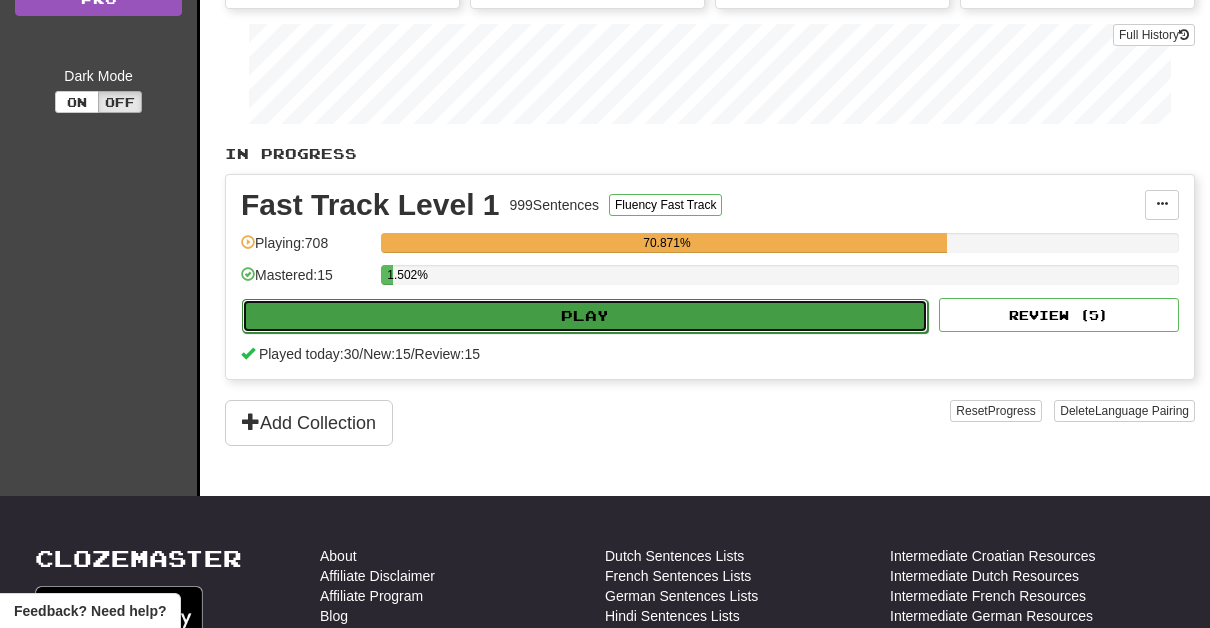 click on "Play" at bounding box center (585, 316) 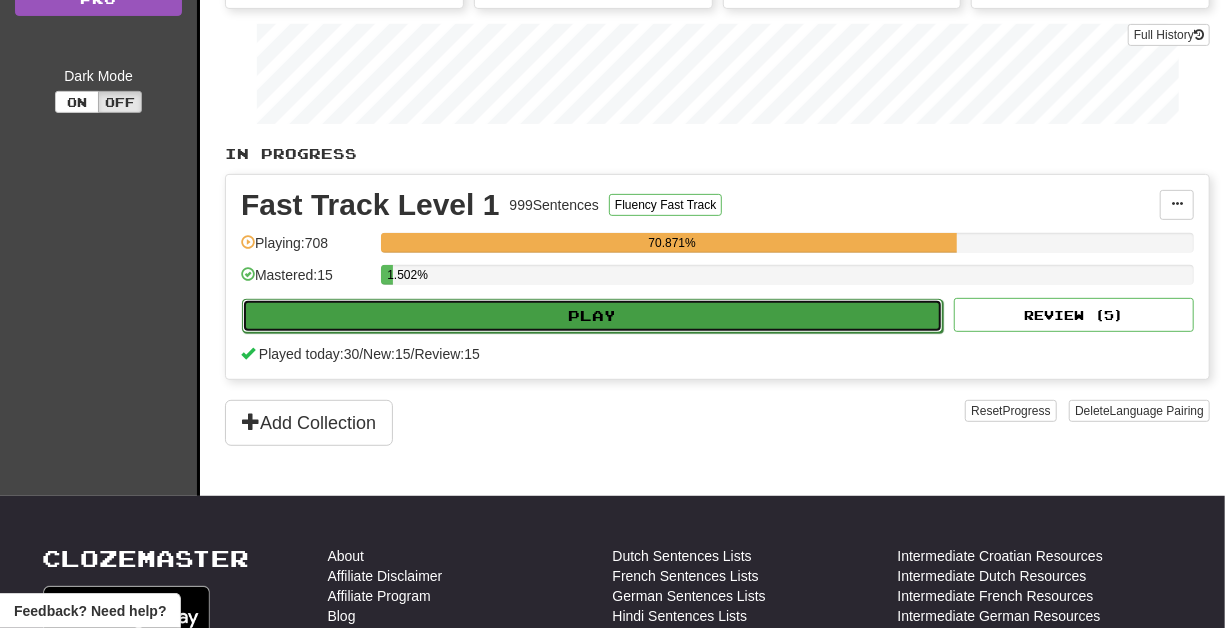 select on "**" 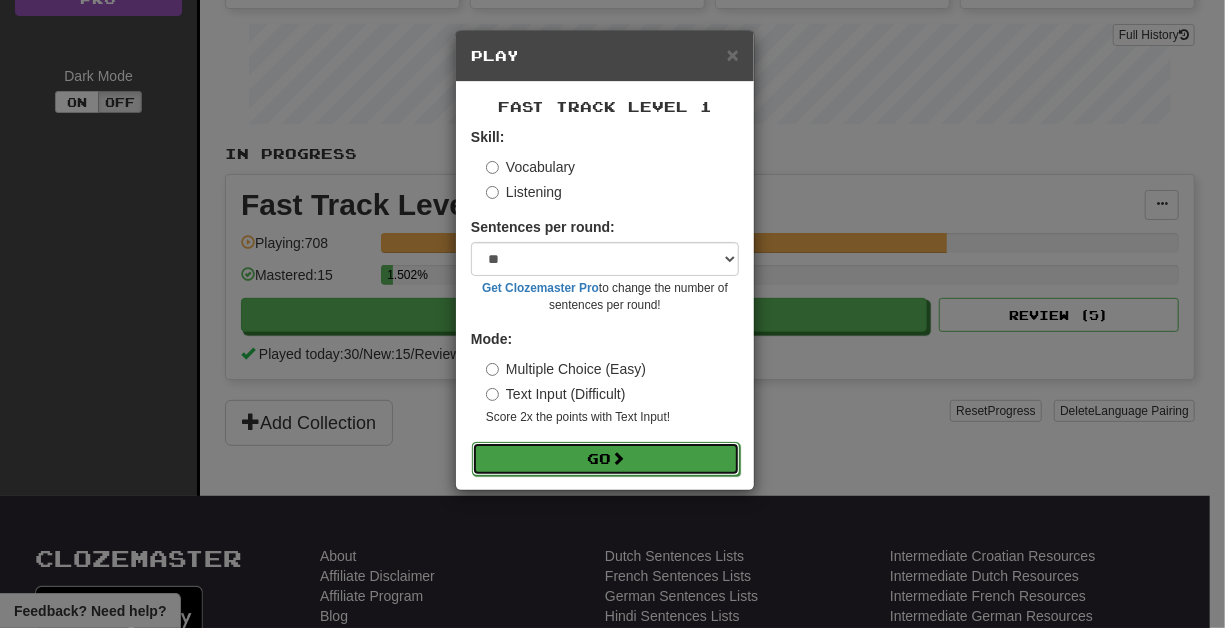 click on "Go" at bounding box center [606, 459] 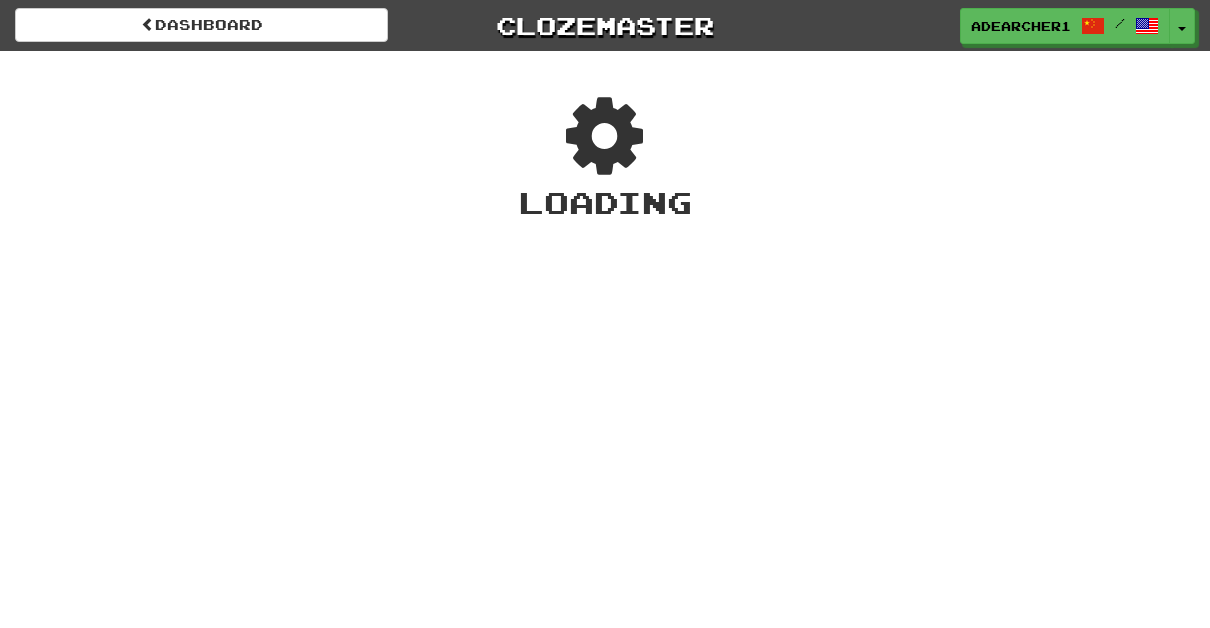 scroll, scrollTop: 0, scrollLeft: 0, axis: both 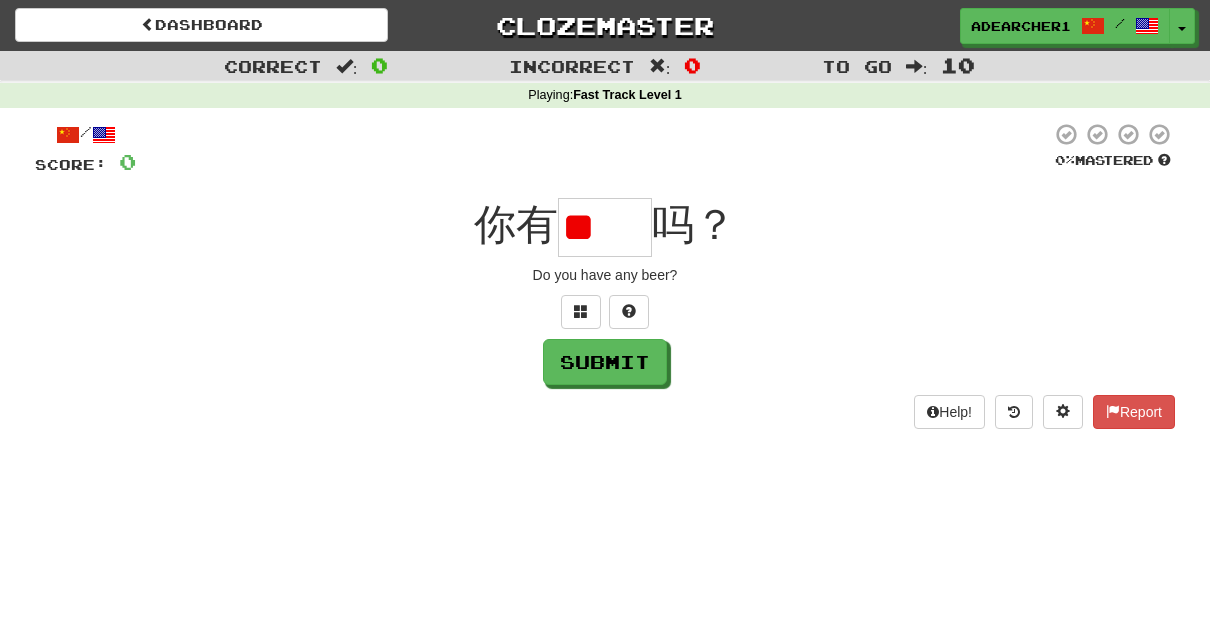 type on "*" 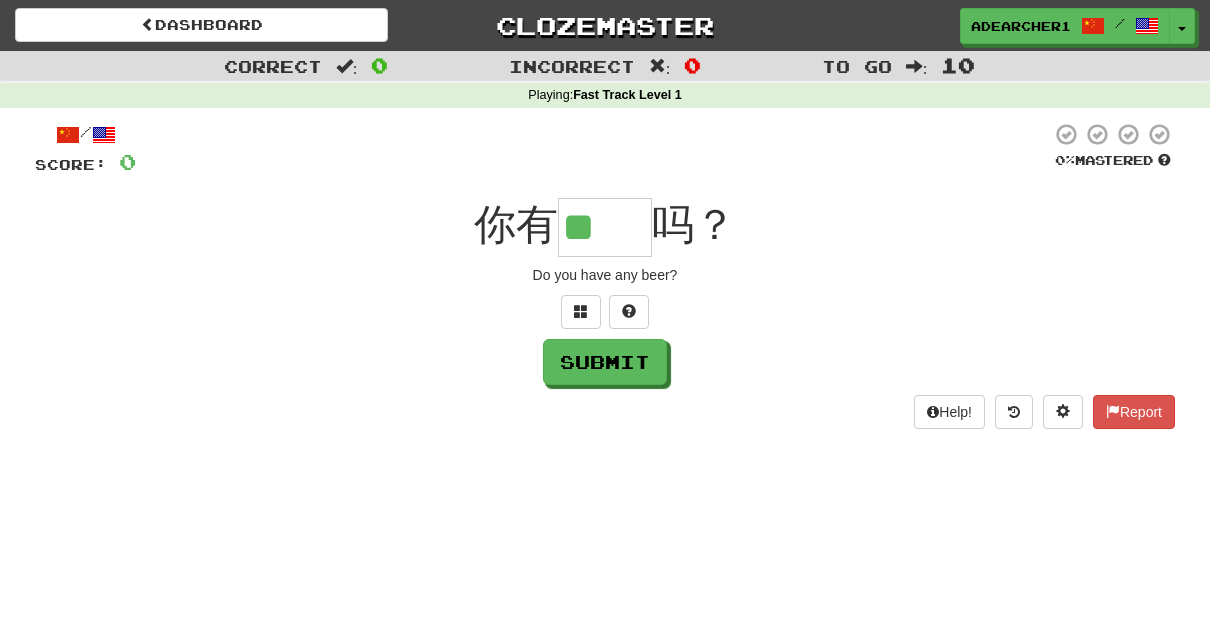 type on "**" 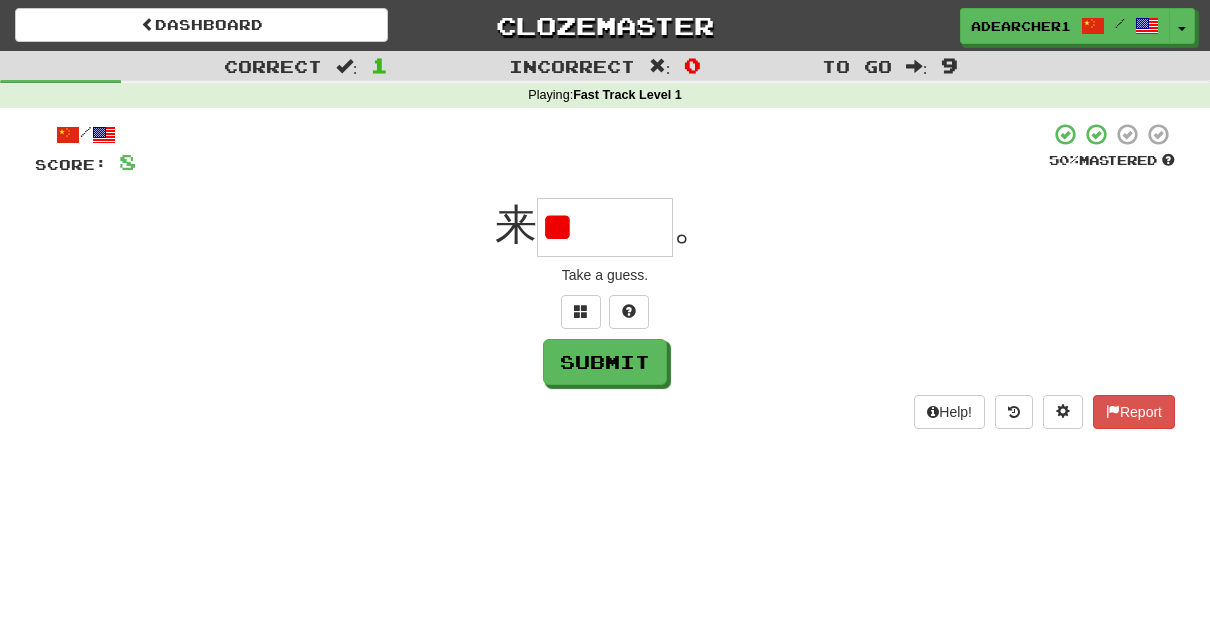 type on "*" 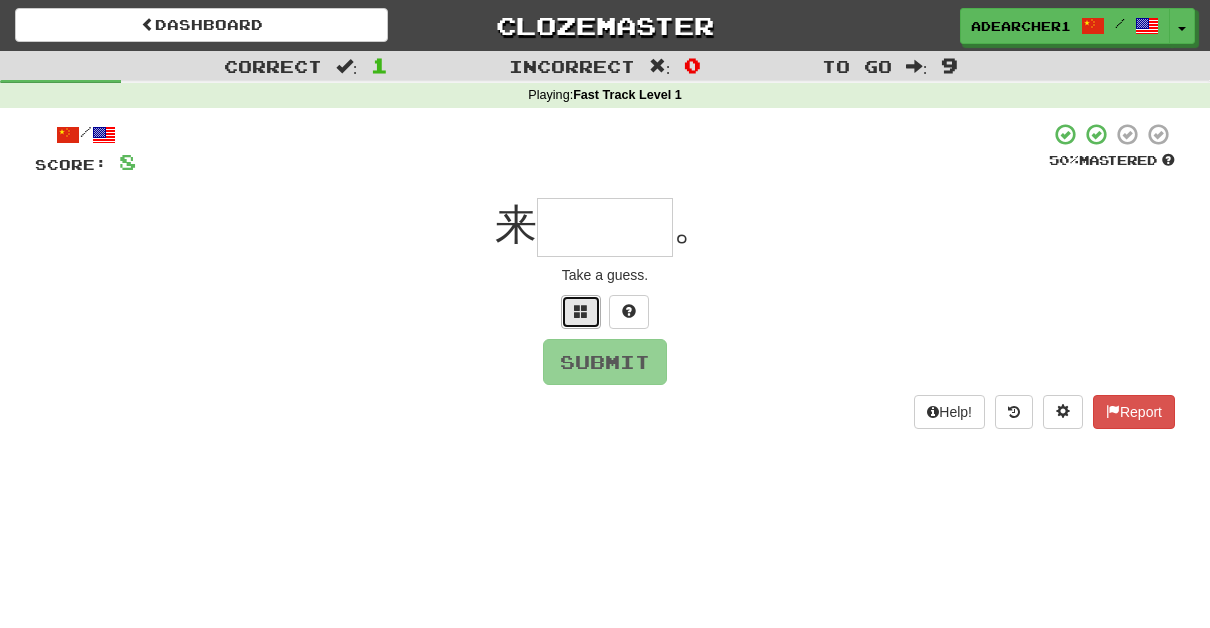 click at bounding box center (581, 312) 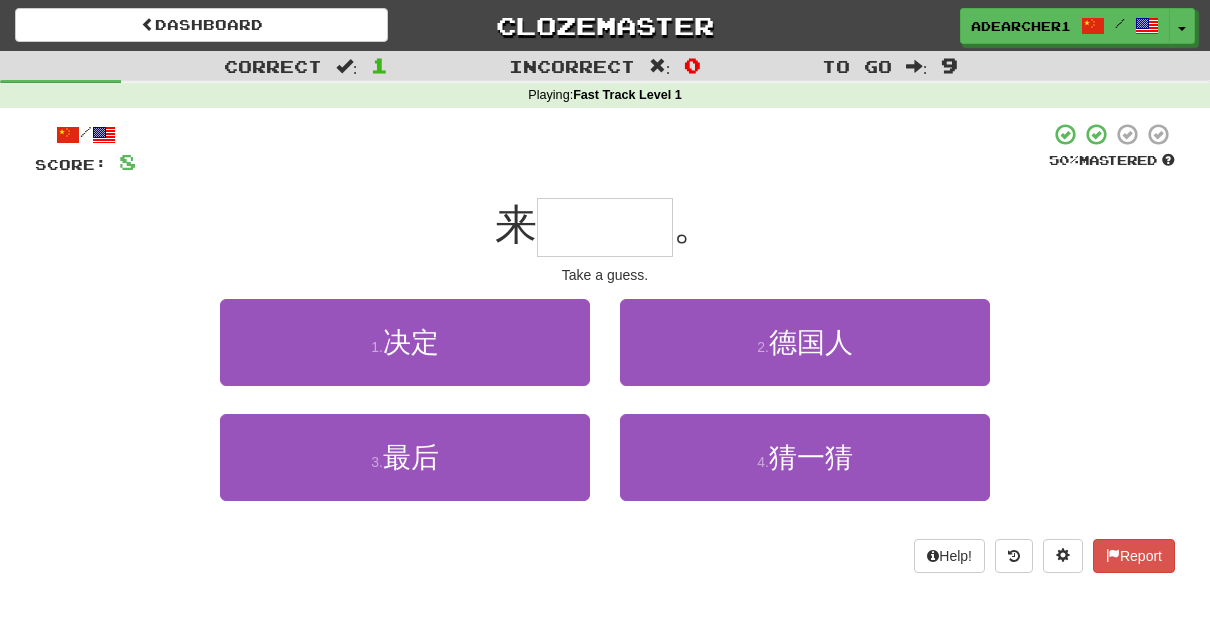 click on "2 .  德国人" at bounding box center [805, 356] 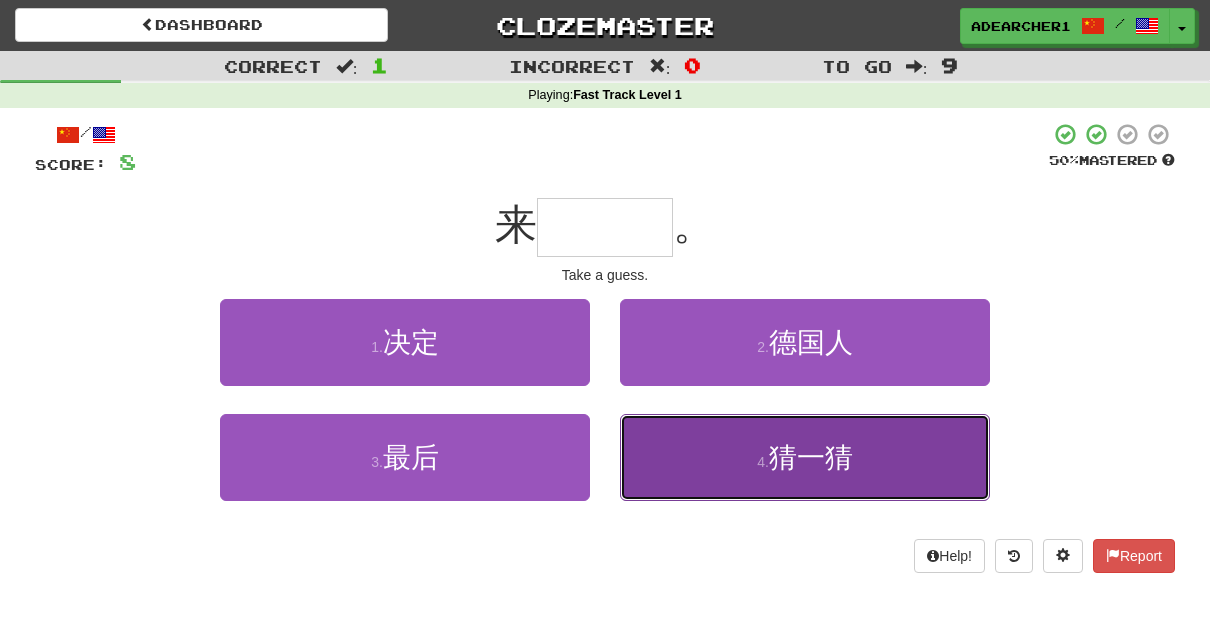 click on "4 .  猜一猜" at bounding box center [805, 457] 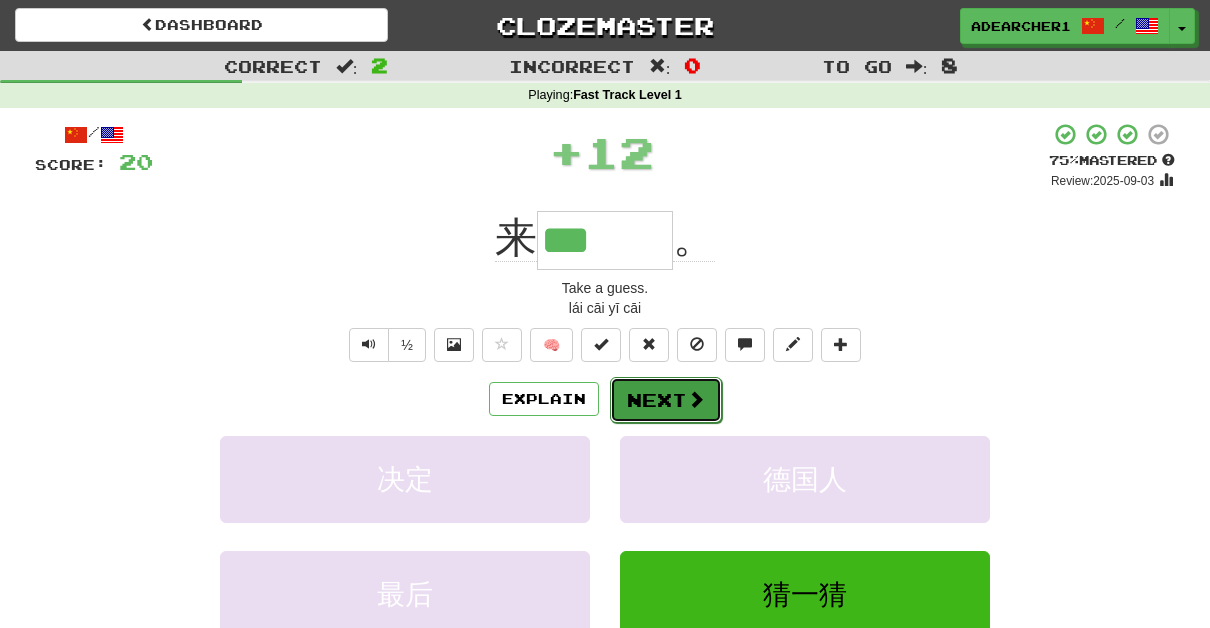 click on "Next" at bounding box center [666, 400] 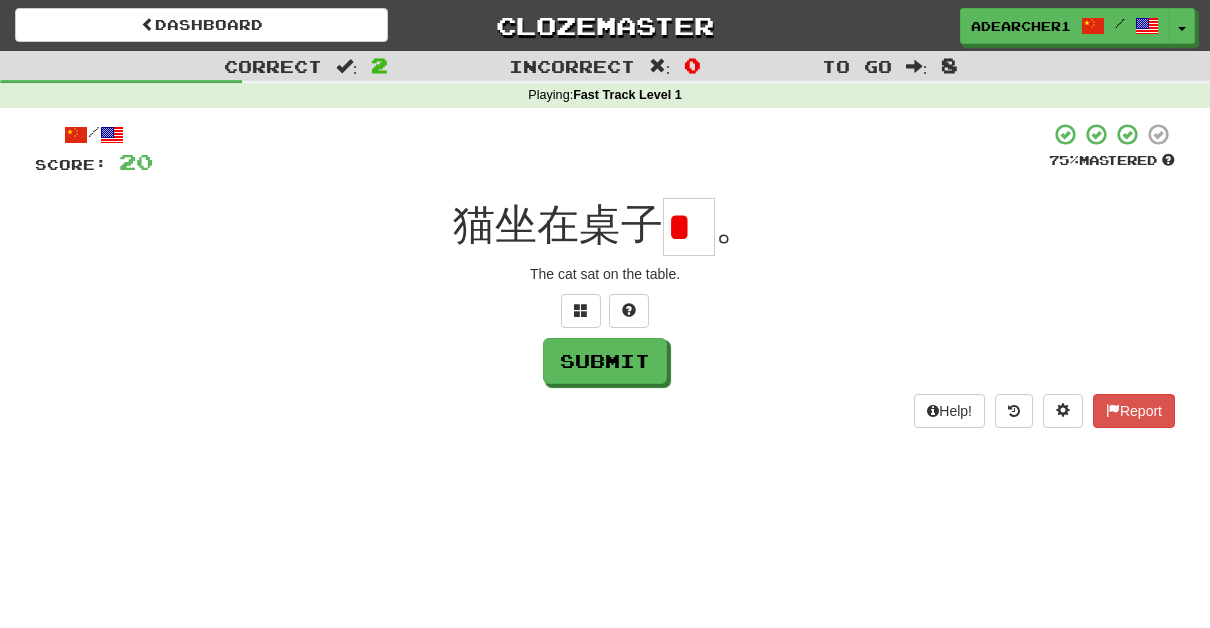 scroll, scrollTop: 0, scrollLeft: 0, axis: both 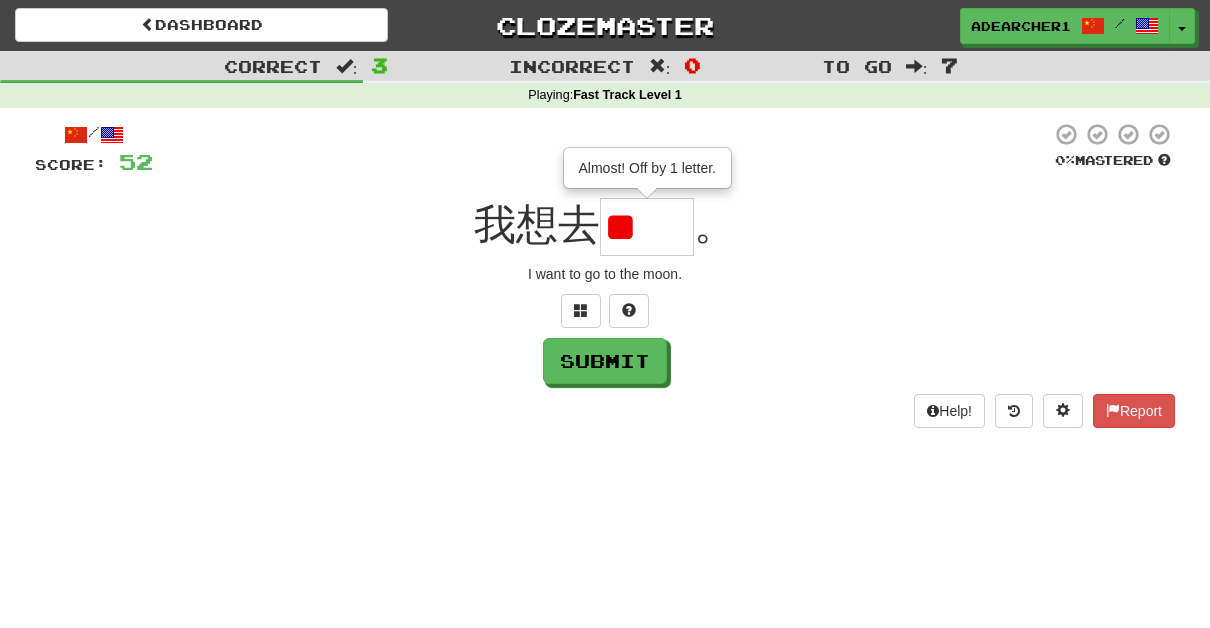 type on "*" 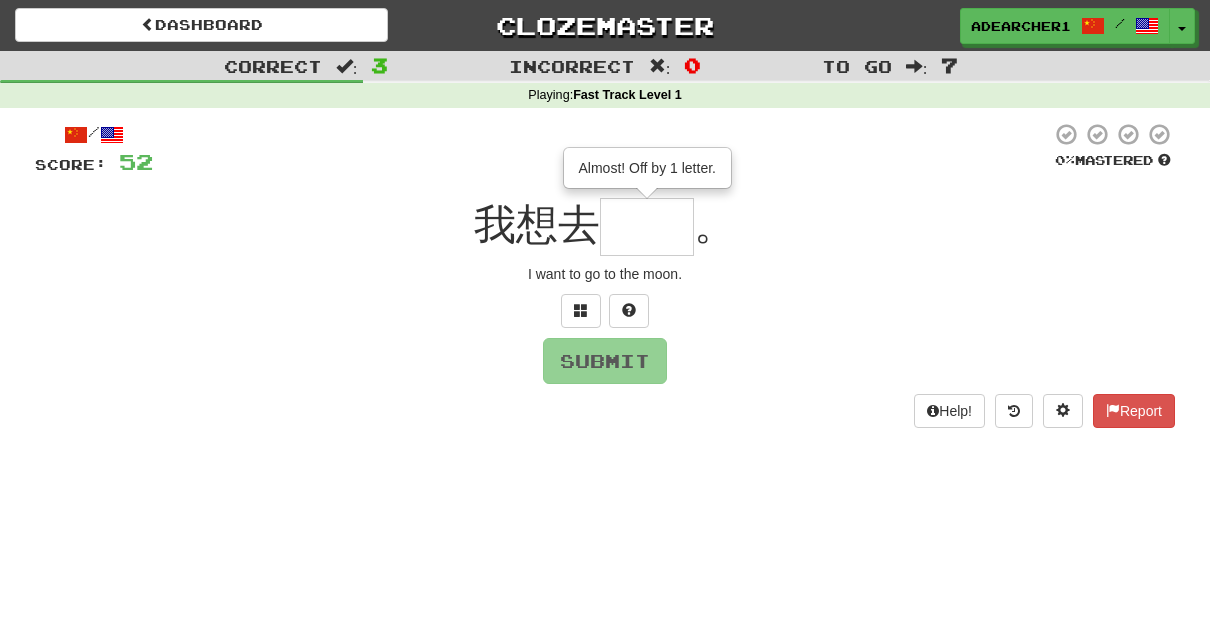type on "*" 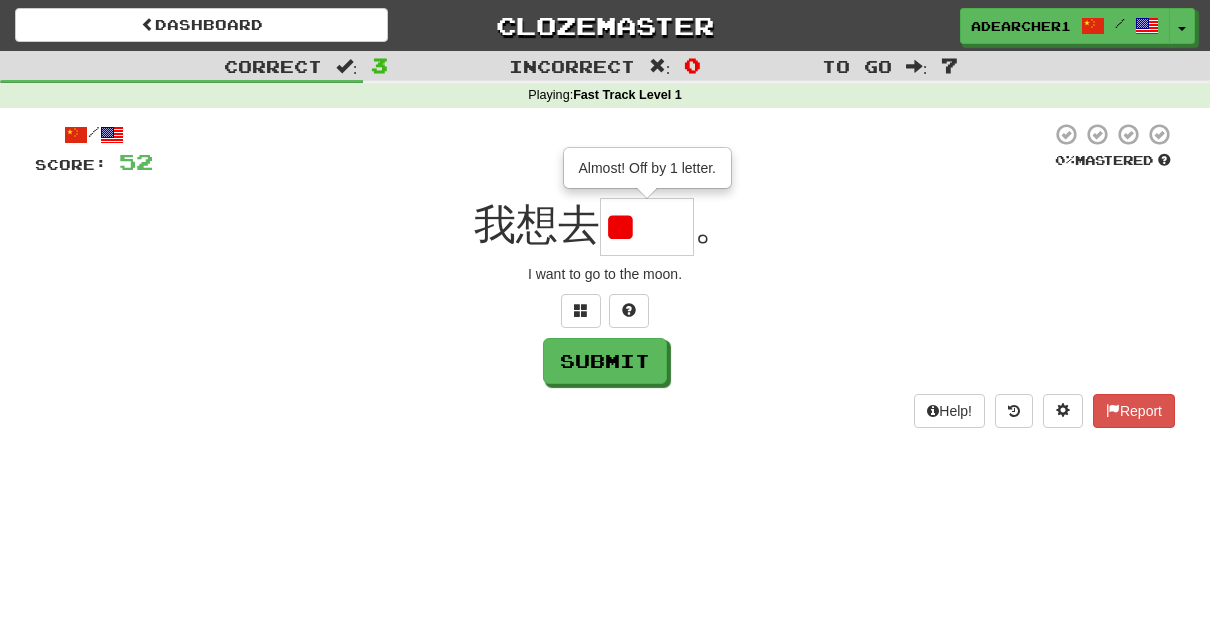 scroll, scrollTop: 0, scrollLeft: 0, axis: both 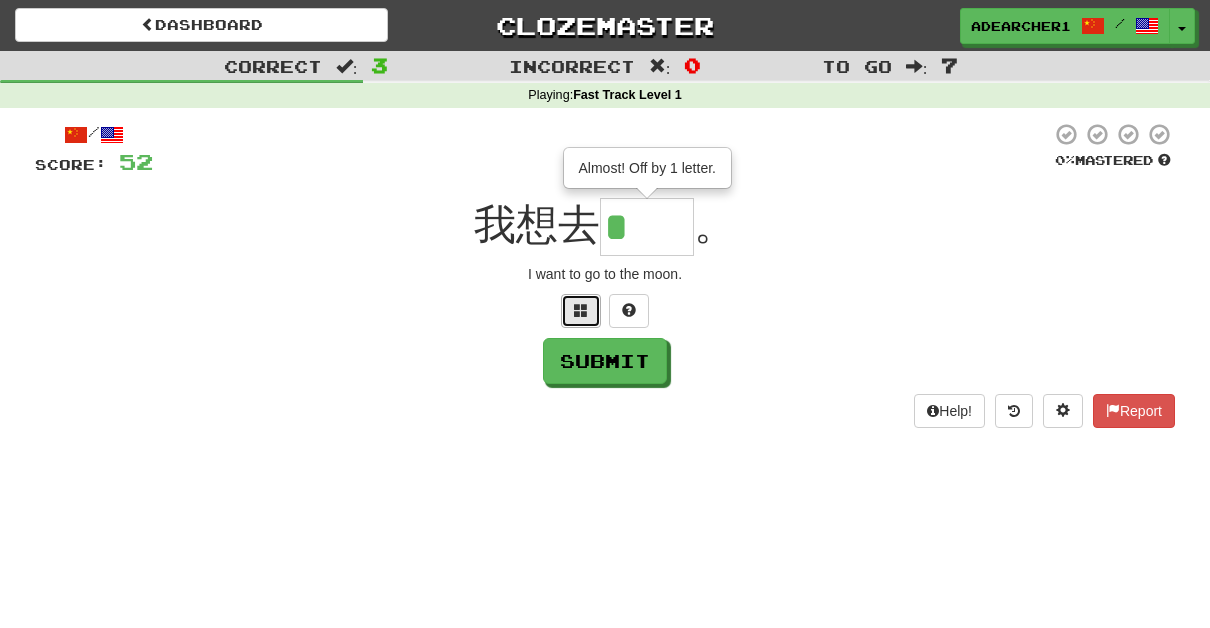 click at bounding box center [581, 311] 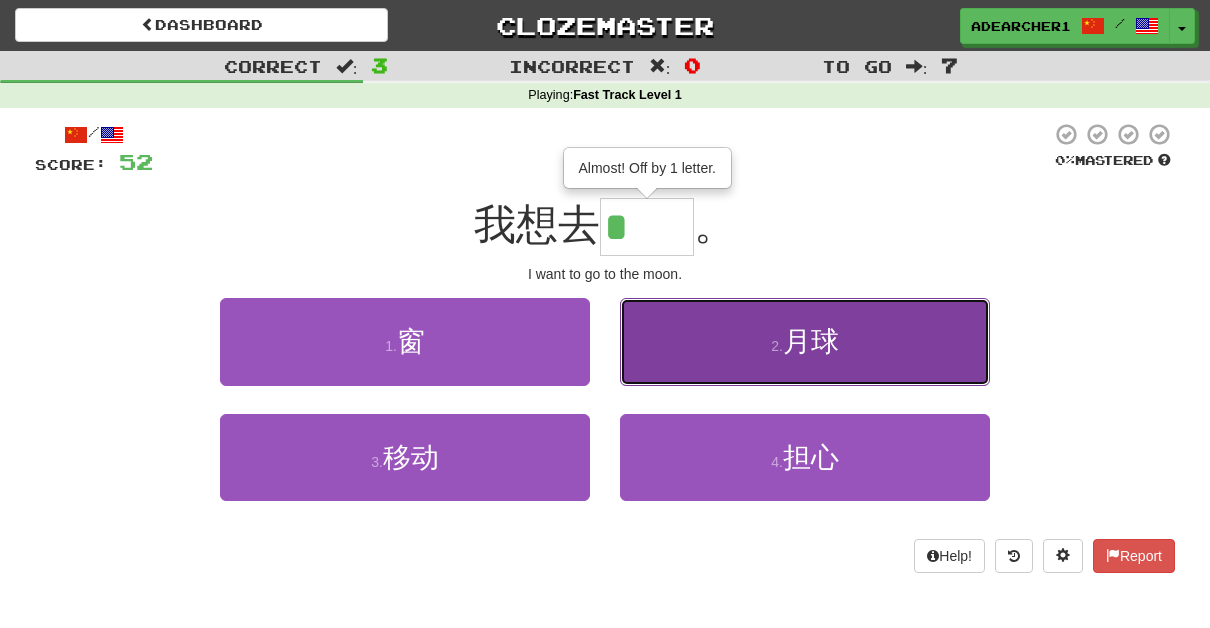 click on "2 .  月球" at bounding box center [805, 341] 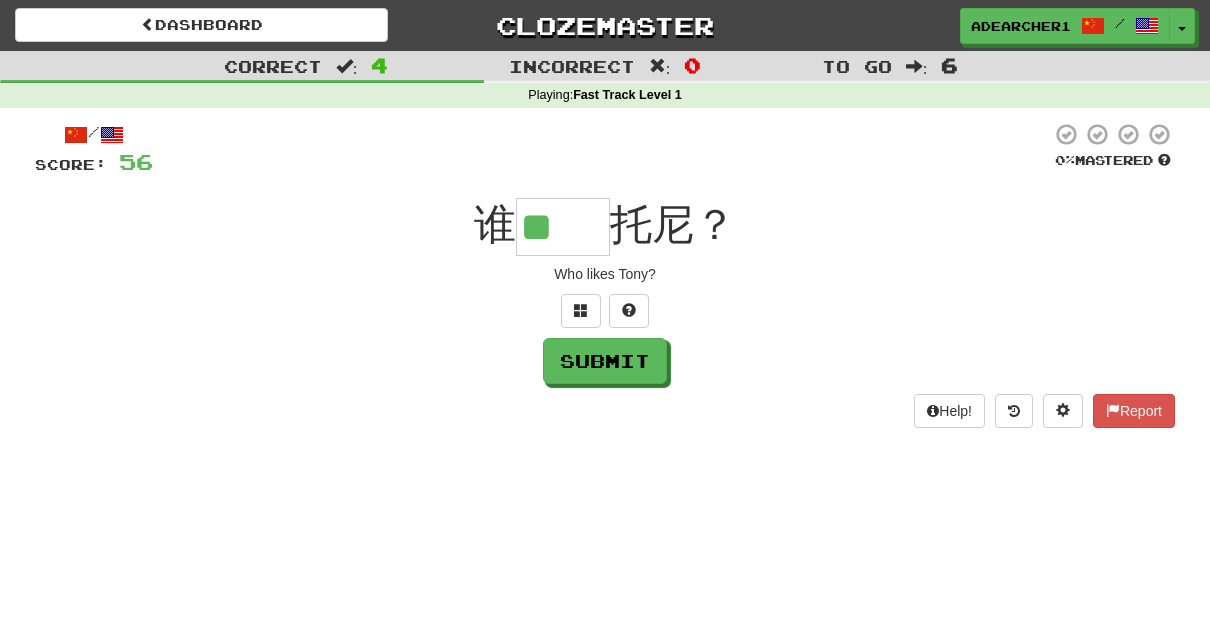 type on "**" 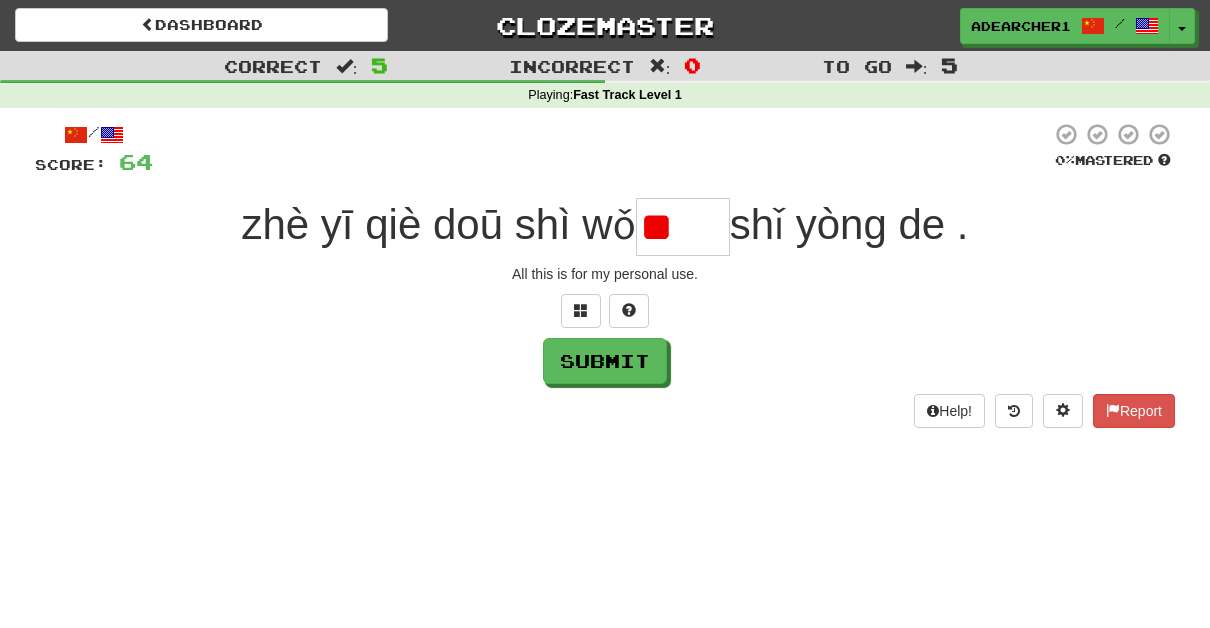 type on "*" 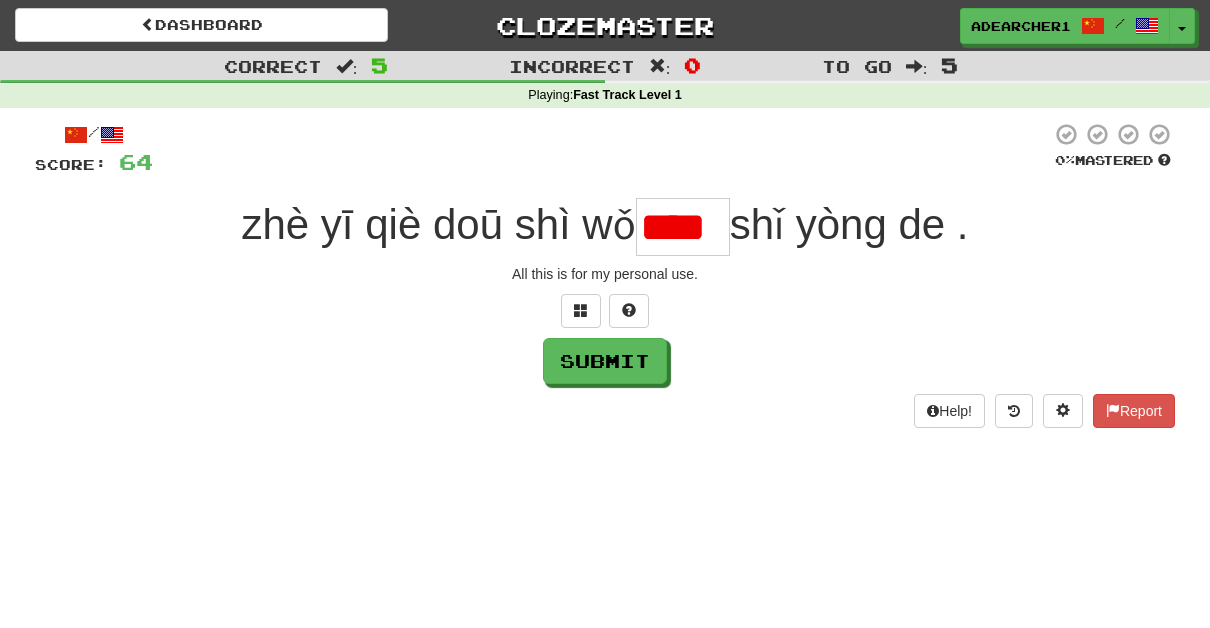 scroll, scrollTop: 0, scrollLeft: 6, axis: horizontal 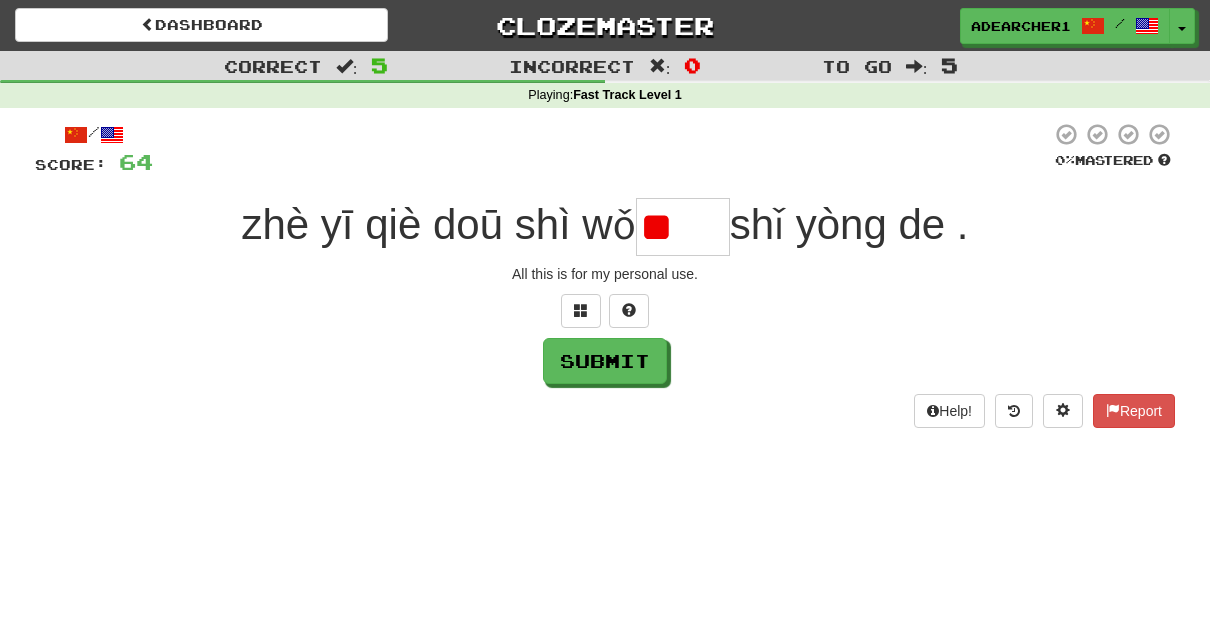 type on "*" 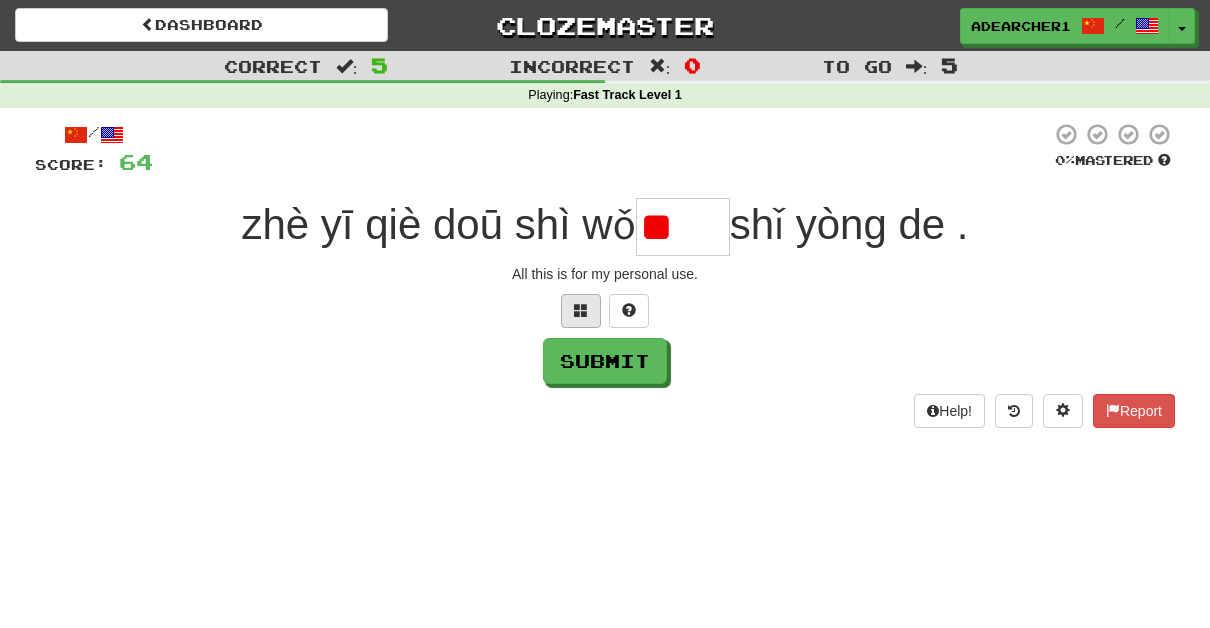 type on "*" 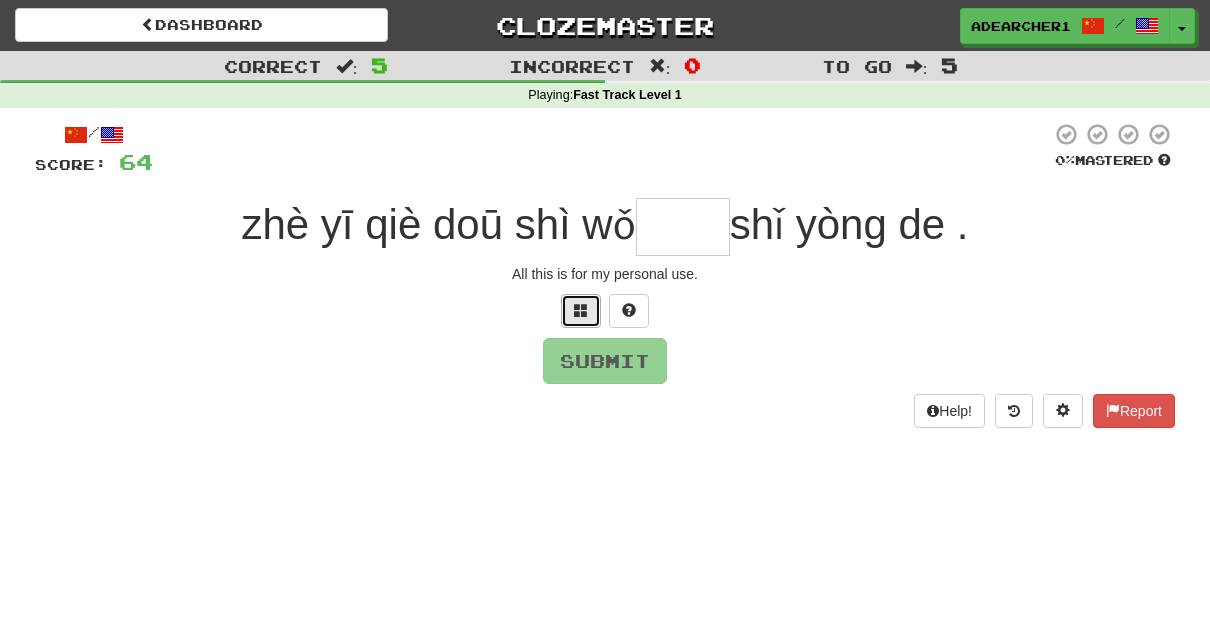 click at bounding box center (581, 310) 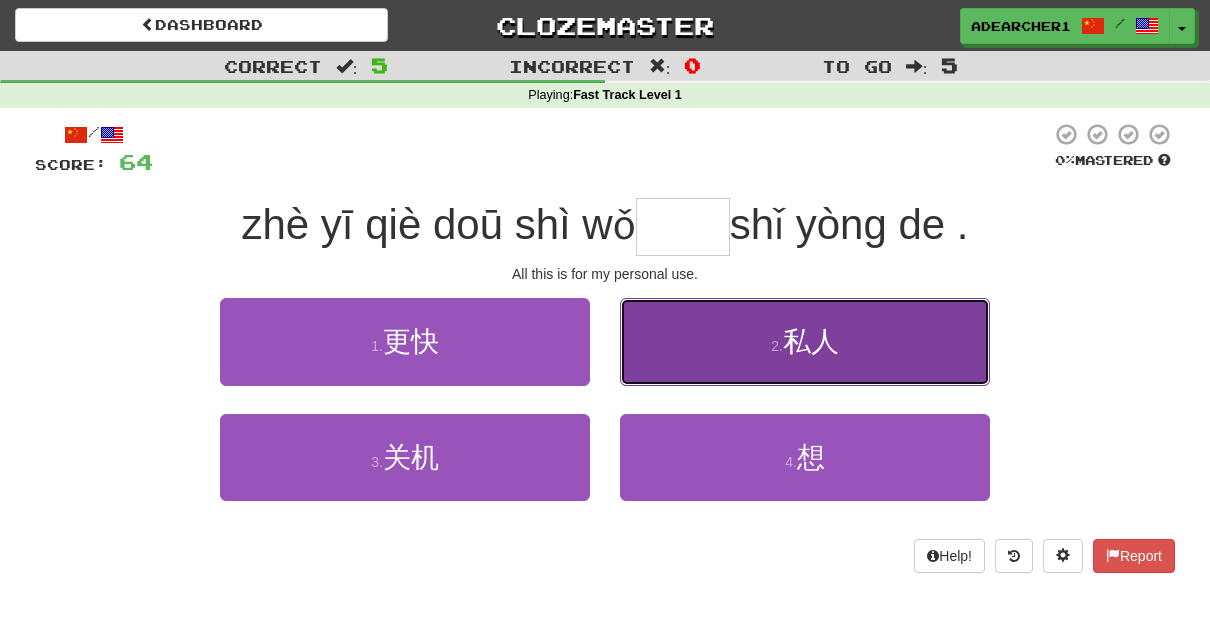 click on "2 .  私人" at bounding box center (805, 341) 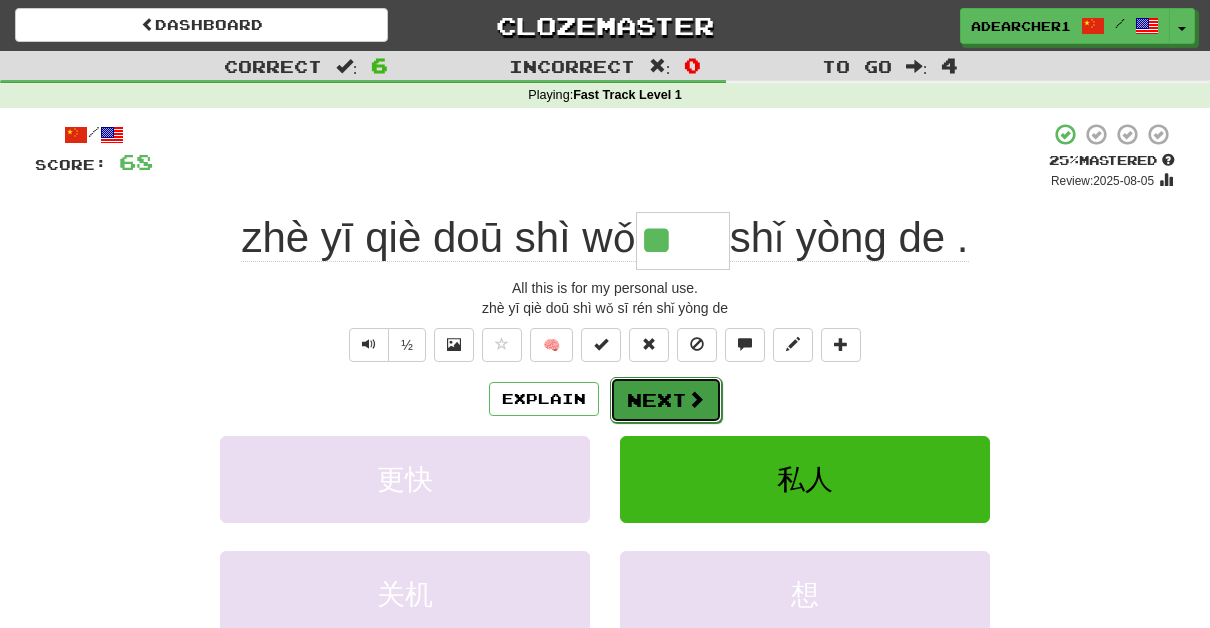 click on "Next" at bounding box center (666, 400) 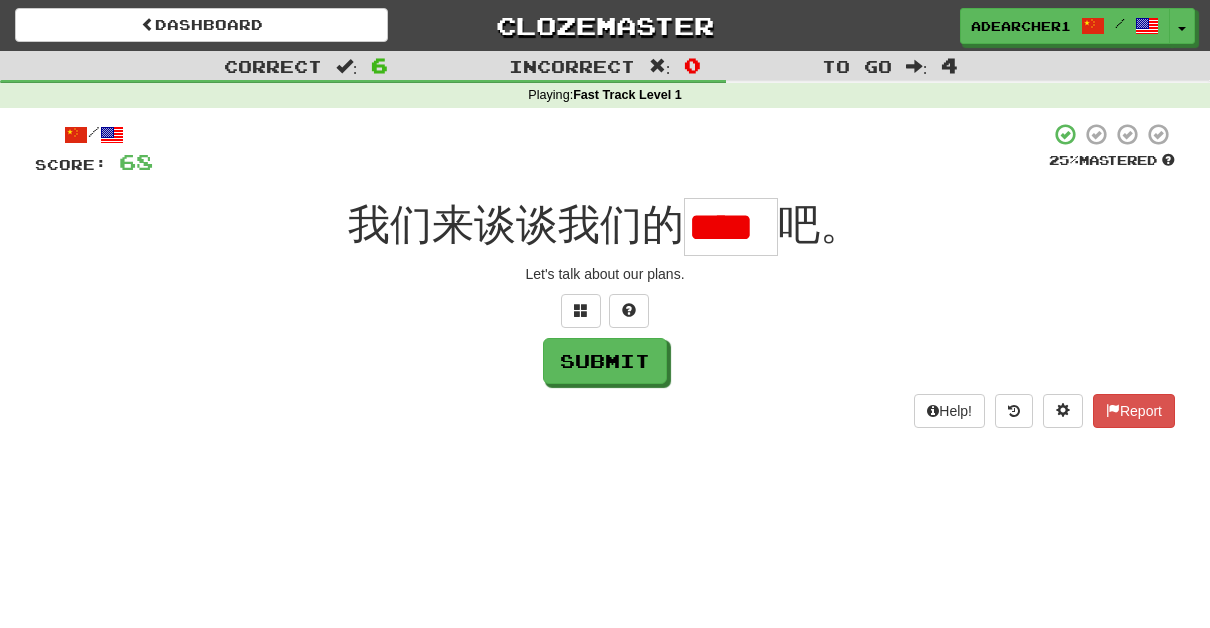 scroll, scrollTop: 0, scrollLeft: 4, axis: horizontal 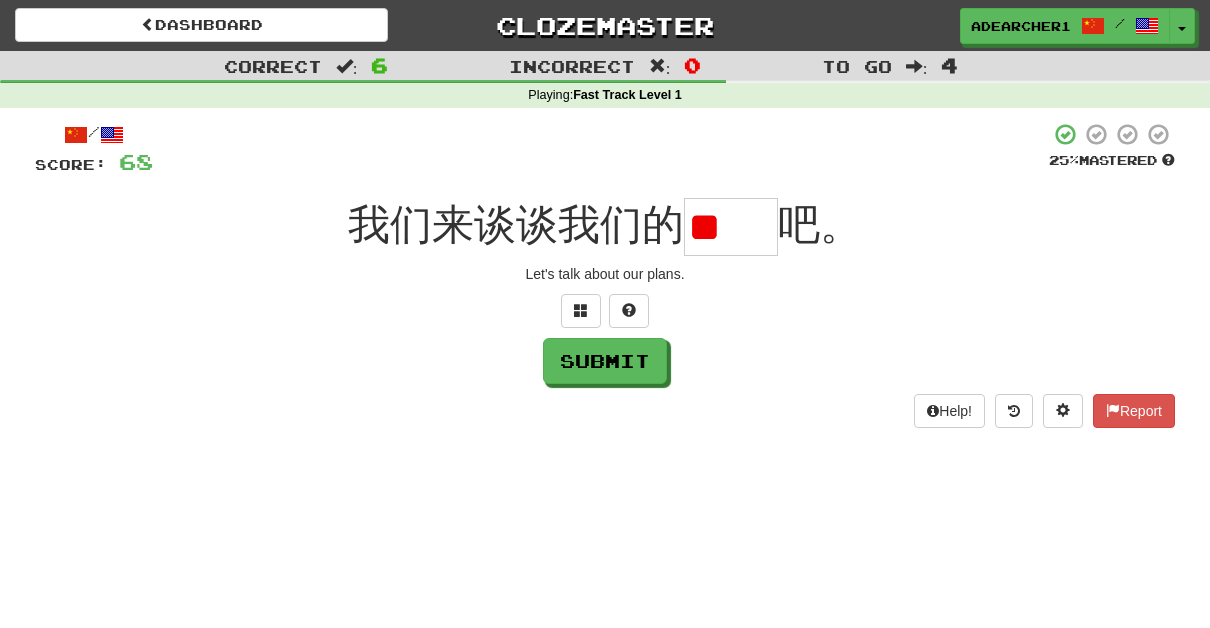 type on "*" 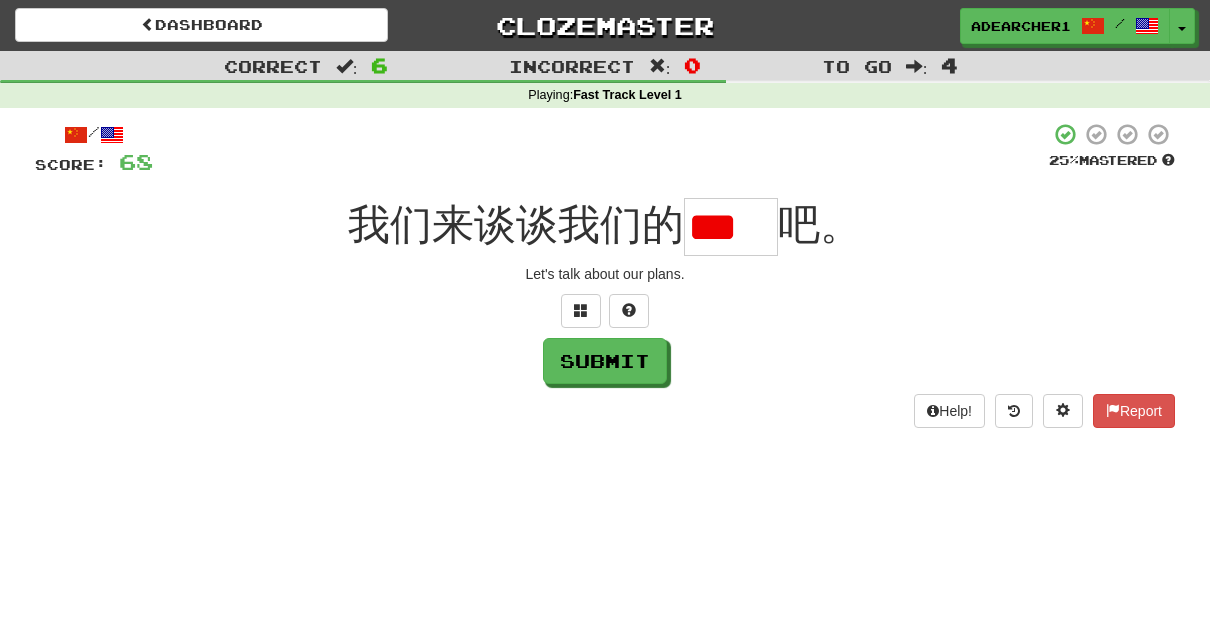 type on "*" 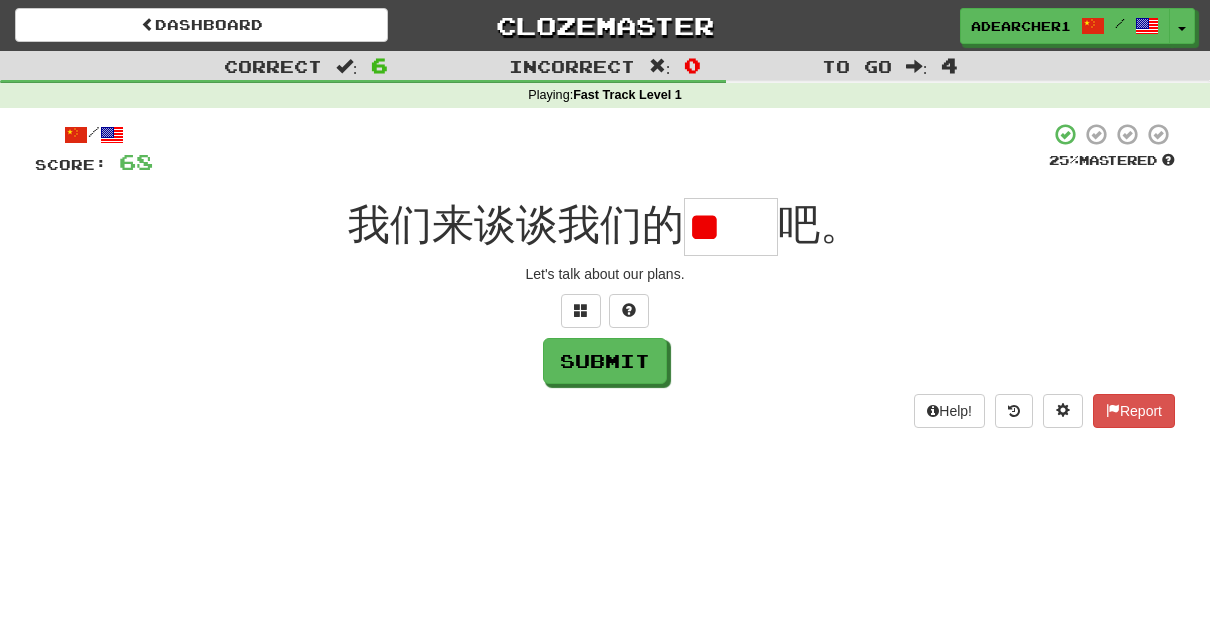 scroll, scrollTop: 0, scrollLeft: 0, axis: both 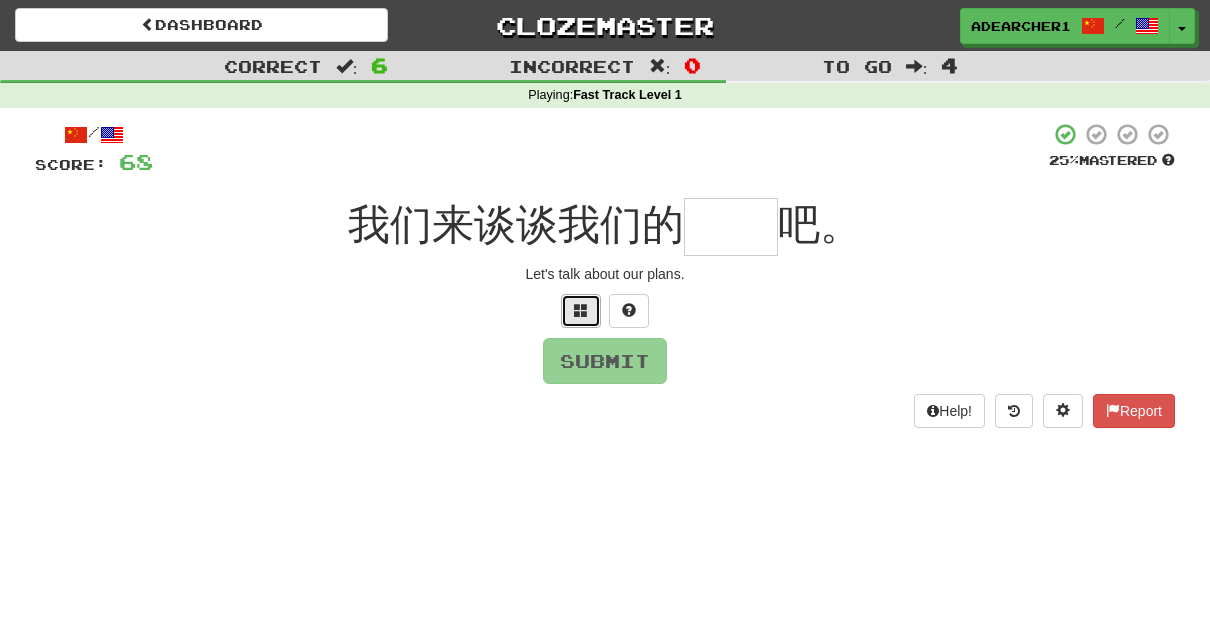click at bounding box center (581, 310) 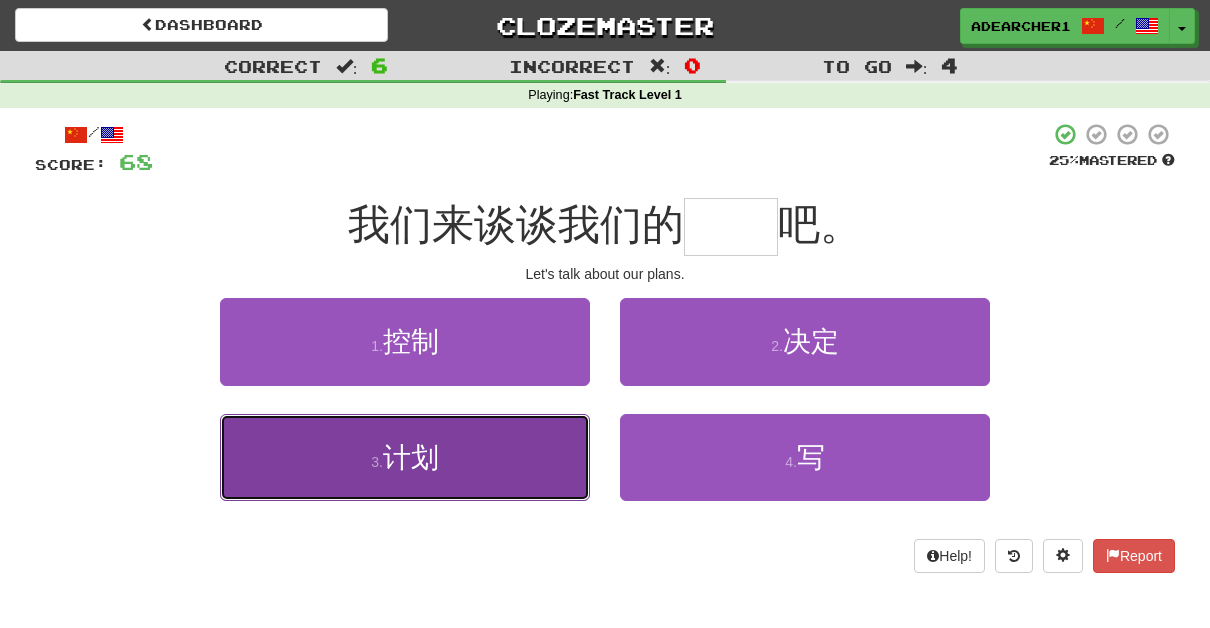 click on "3 .  计划" at bounding box center [405, 457] 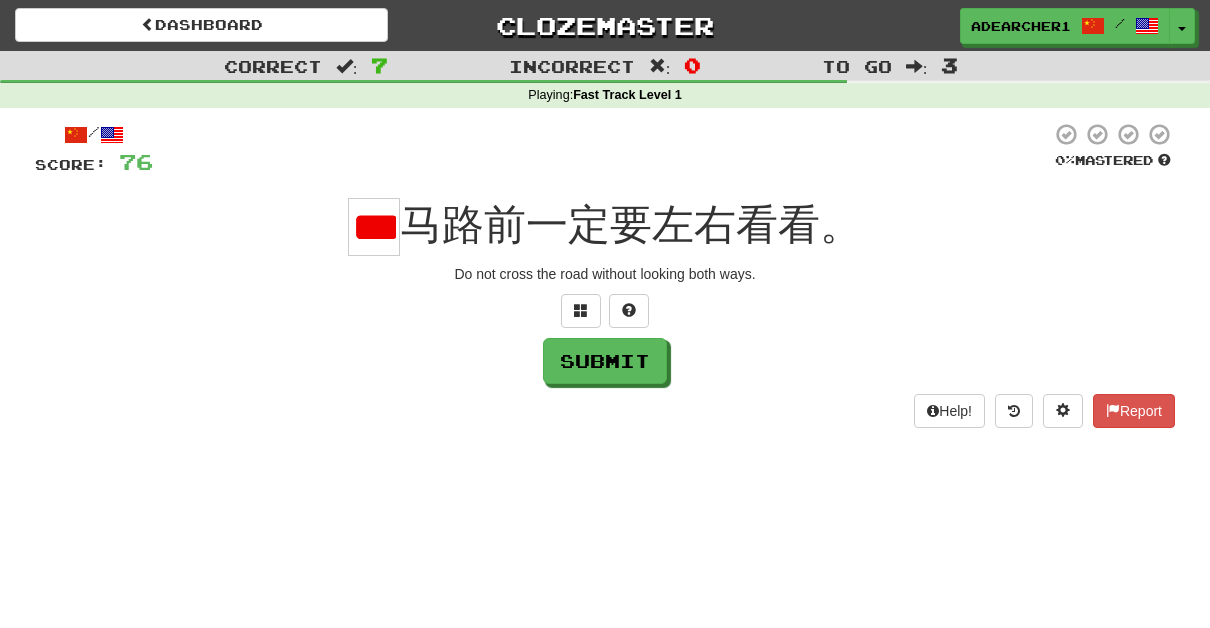 scroll, scrollTop: 0, scrollLeft: 11, axis: horizontal 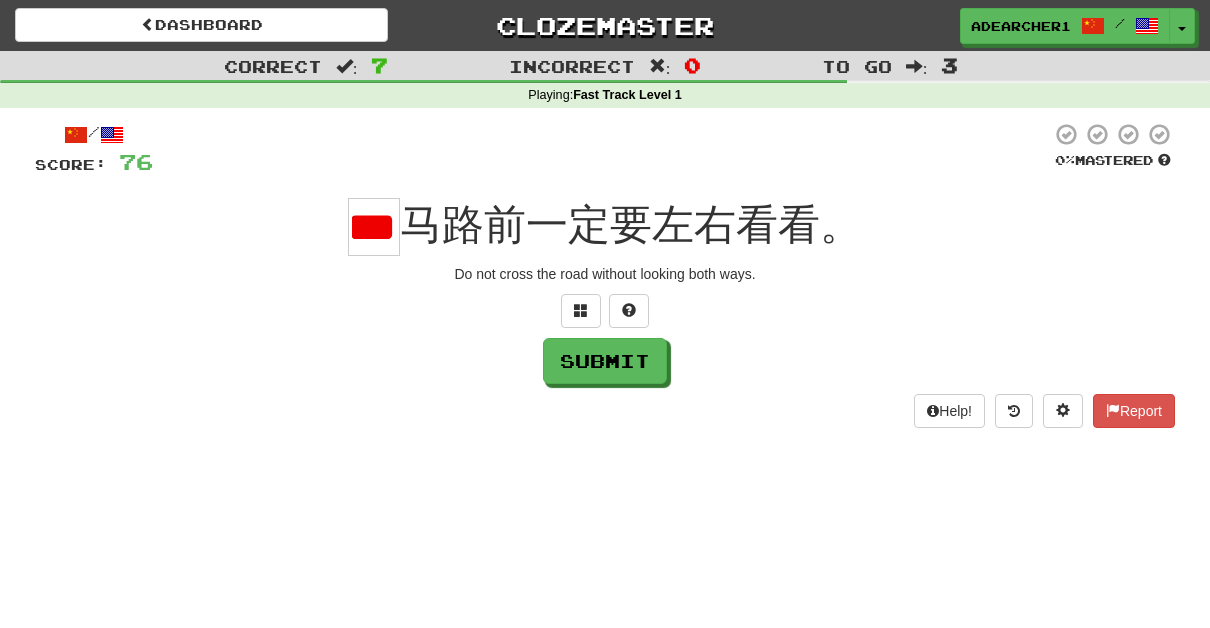 type on "*" 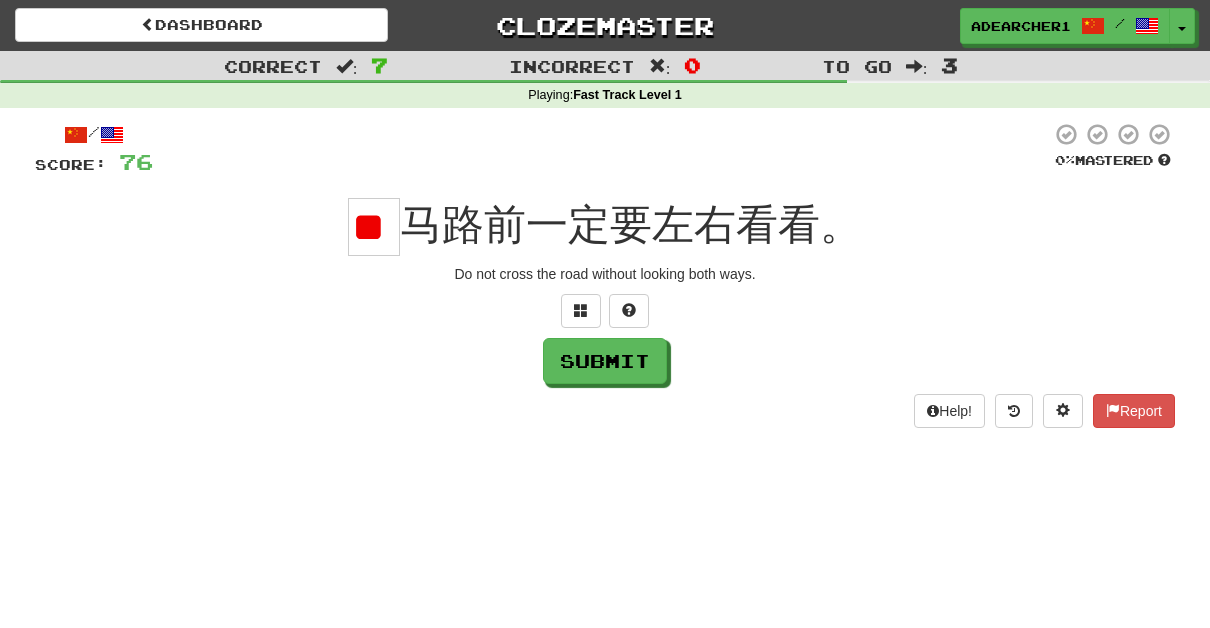 scroll, scrollTop: 0, scrollLeft: 0, axis: both 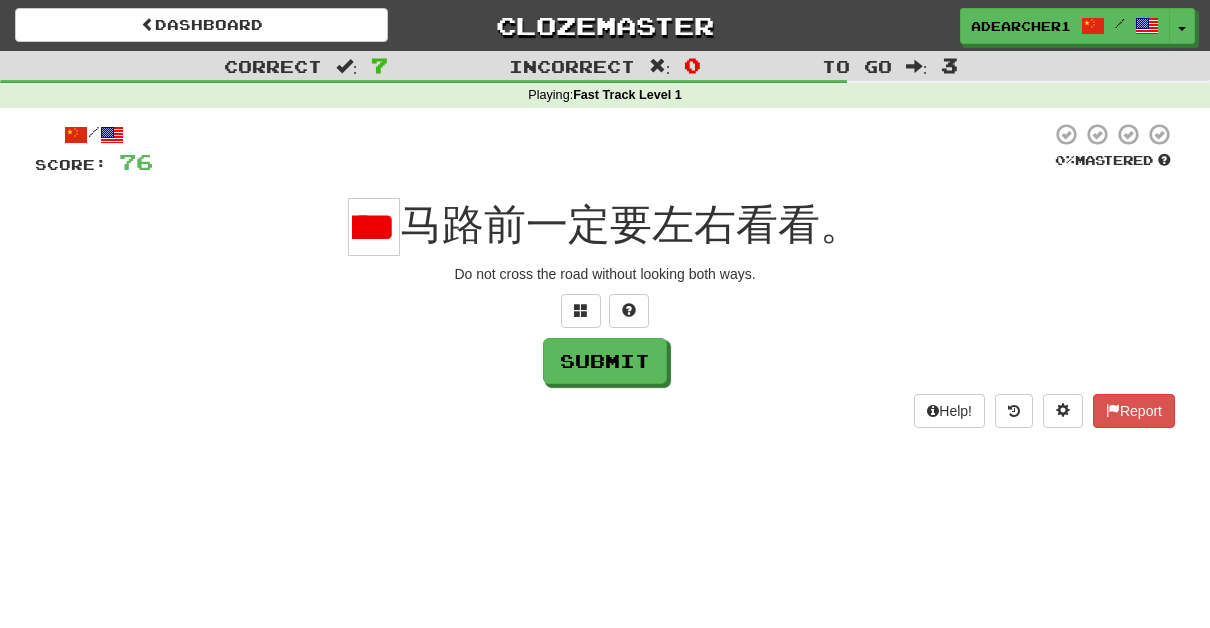 type on "*" 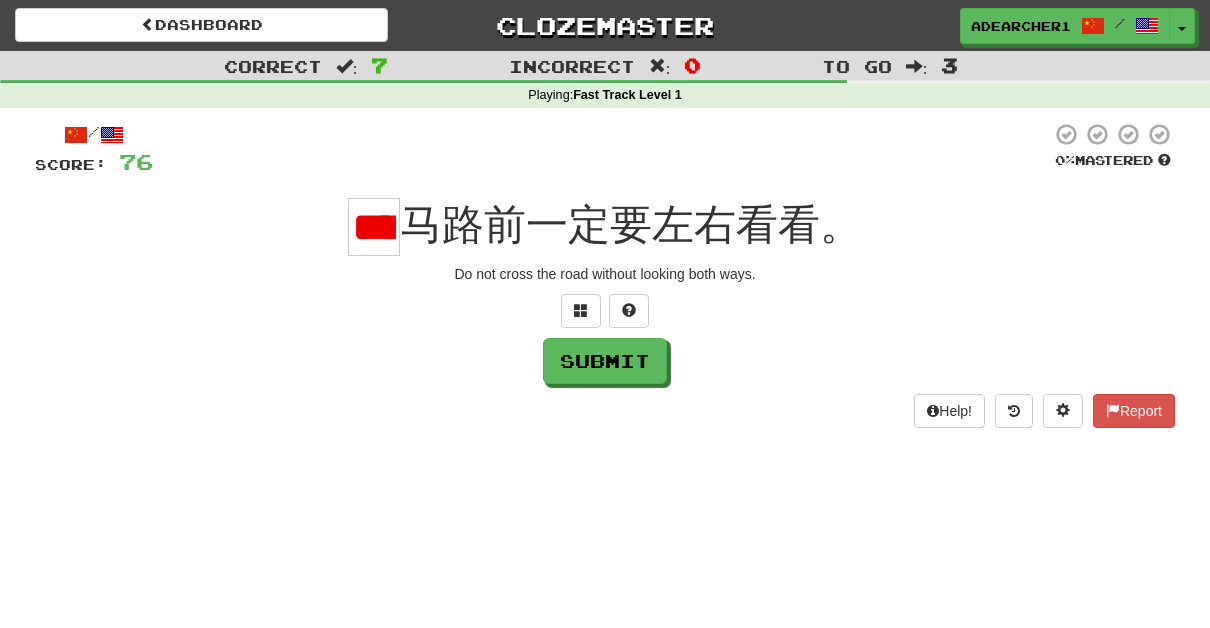 scroll, scrollTop: 0, scrollLeft: 34, axis: horizontal 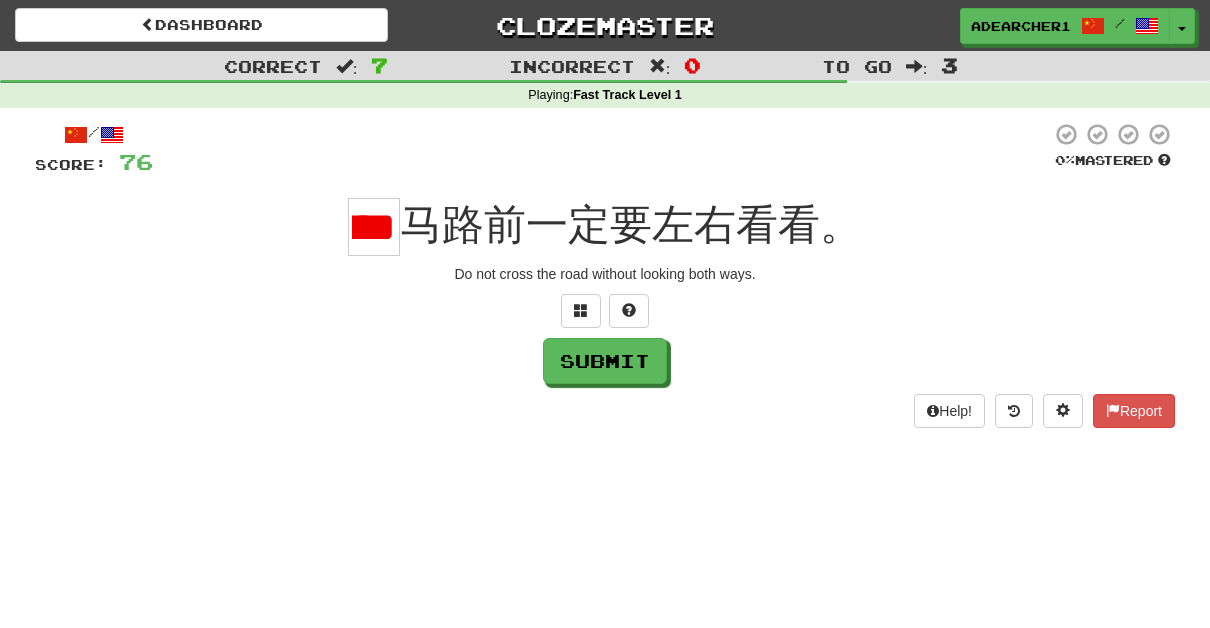 type on "*" 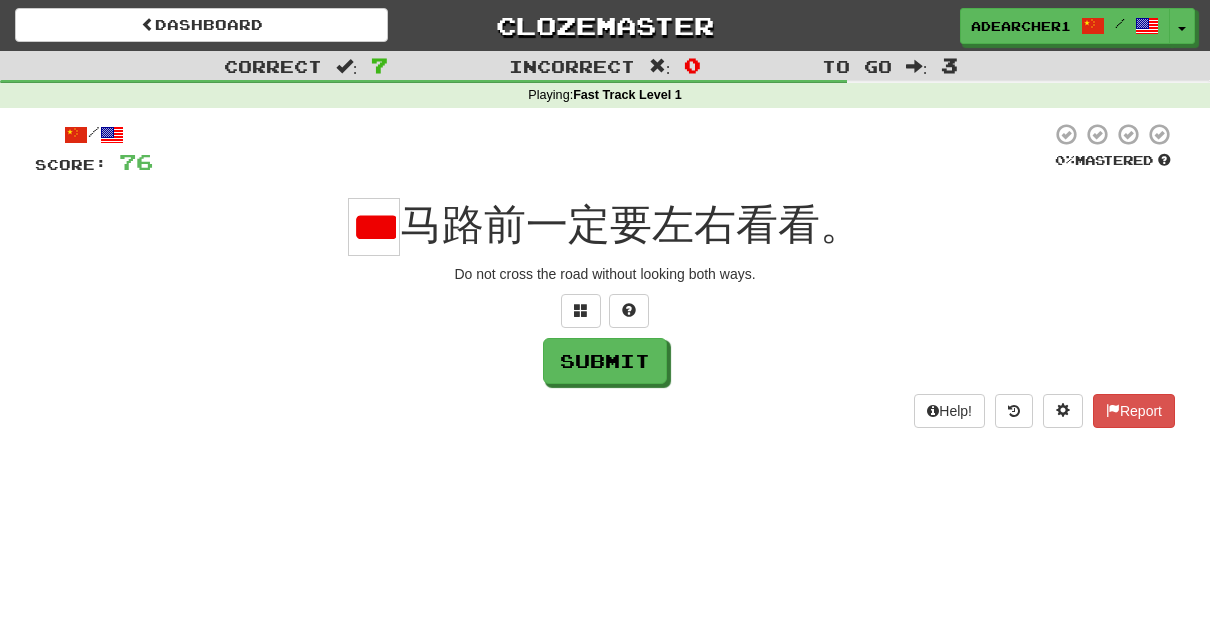 scroll, scrollTop: 0, scrollLeft: 23, axis: horizontal 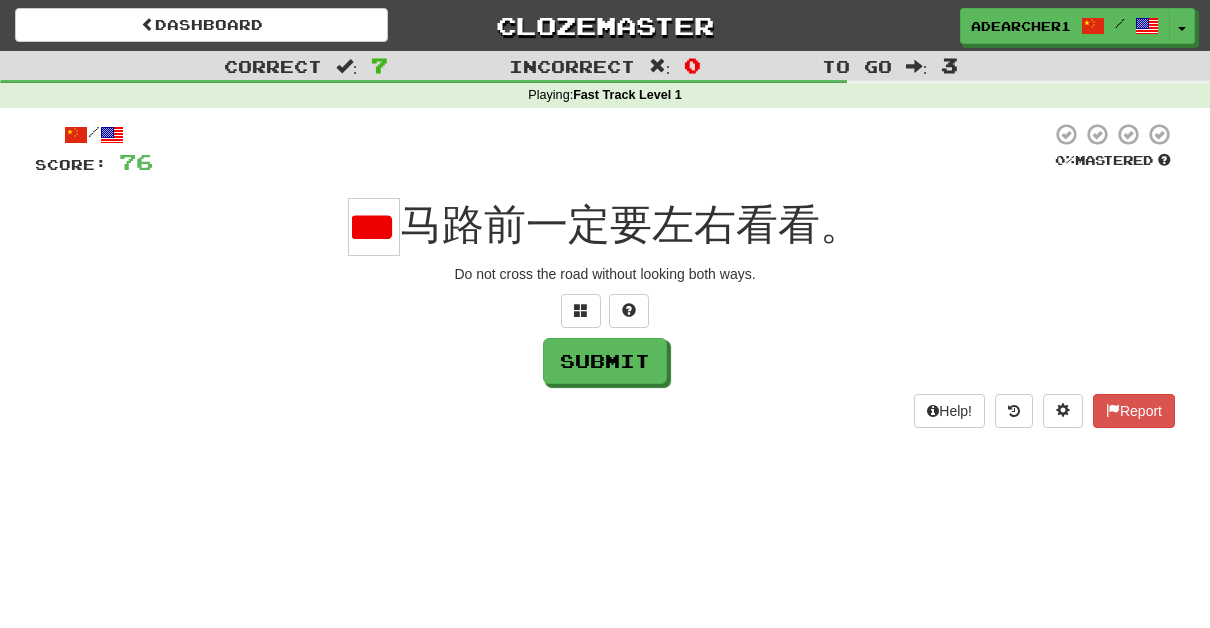 type on "*" 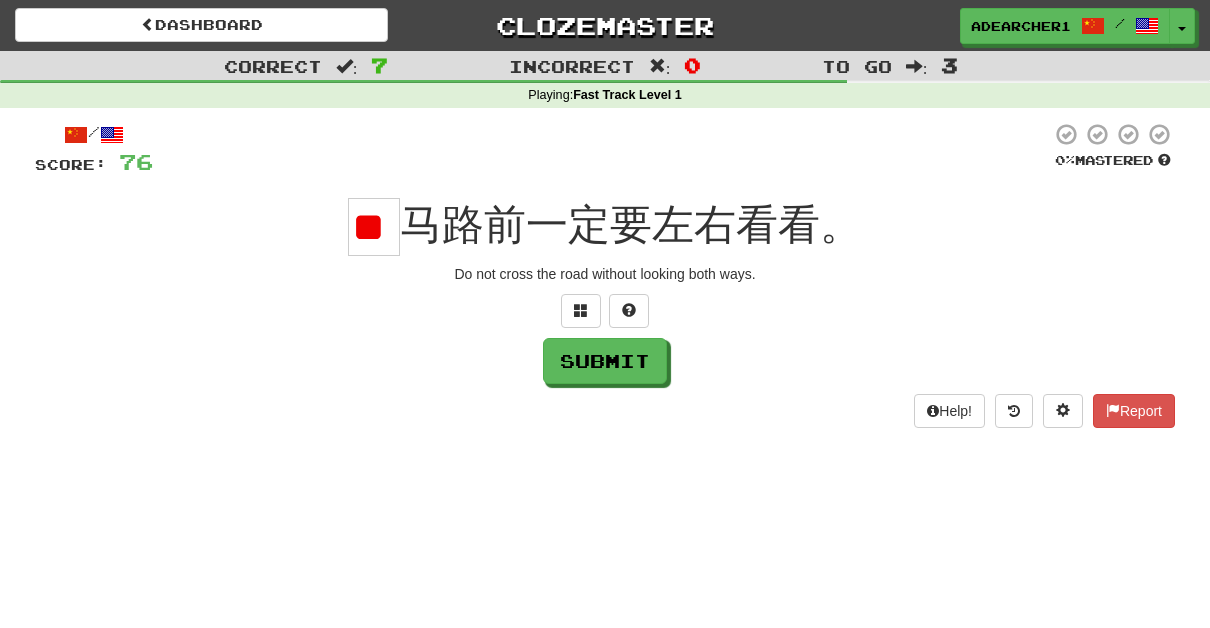 scroll, scrollTop: 0, scrollLeft: 2, axis: horizontal 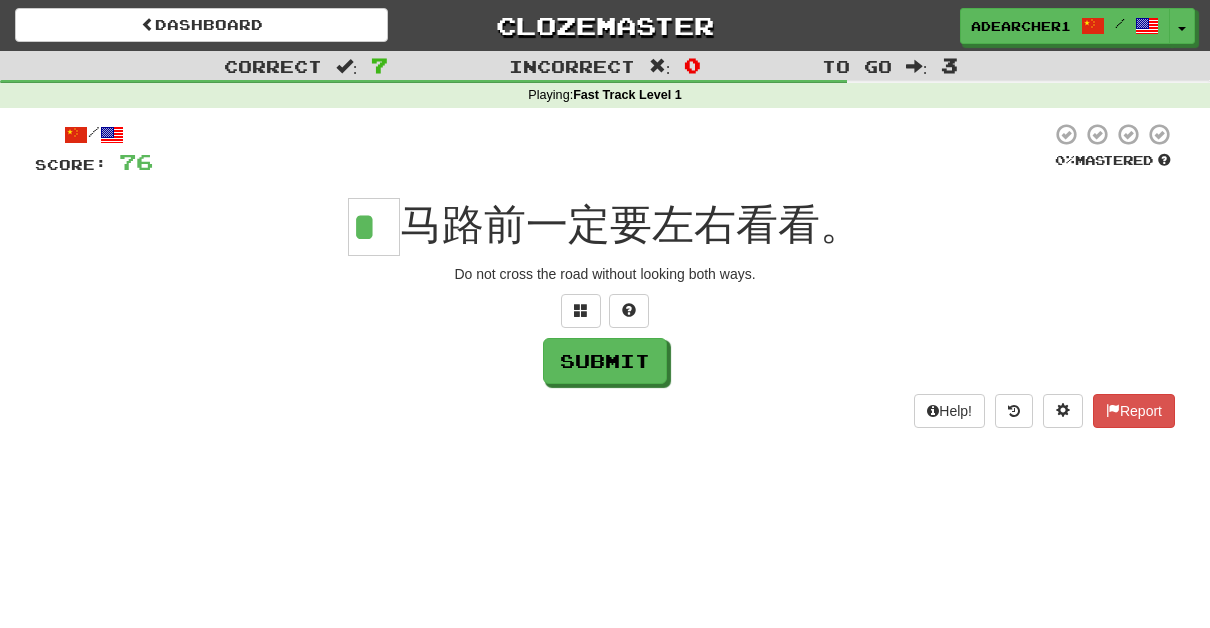 type on "*" 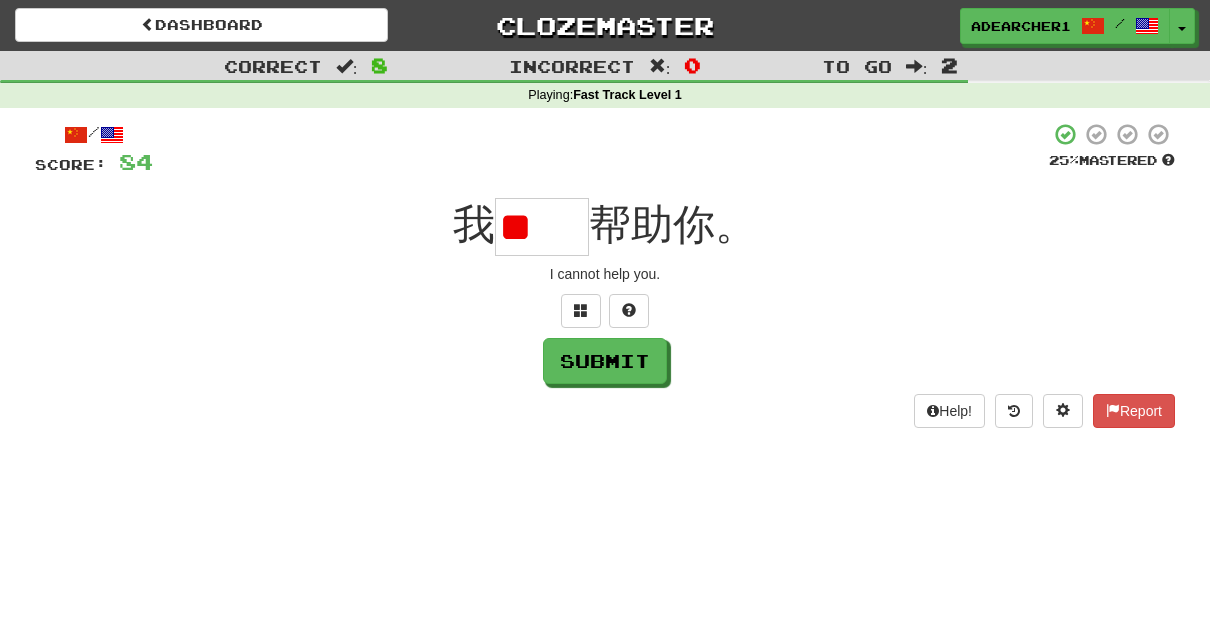scroll, scrollTop: 0, scrollLeft: 0, axis: both 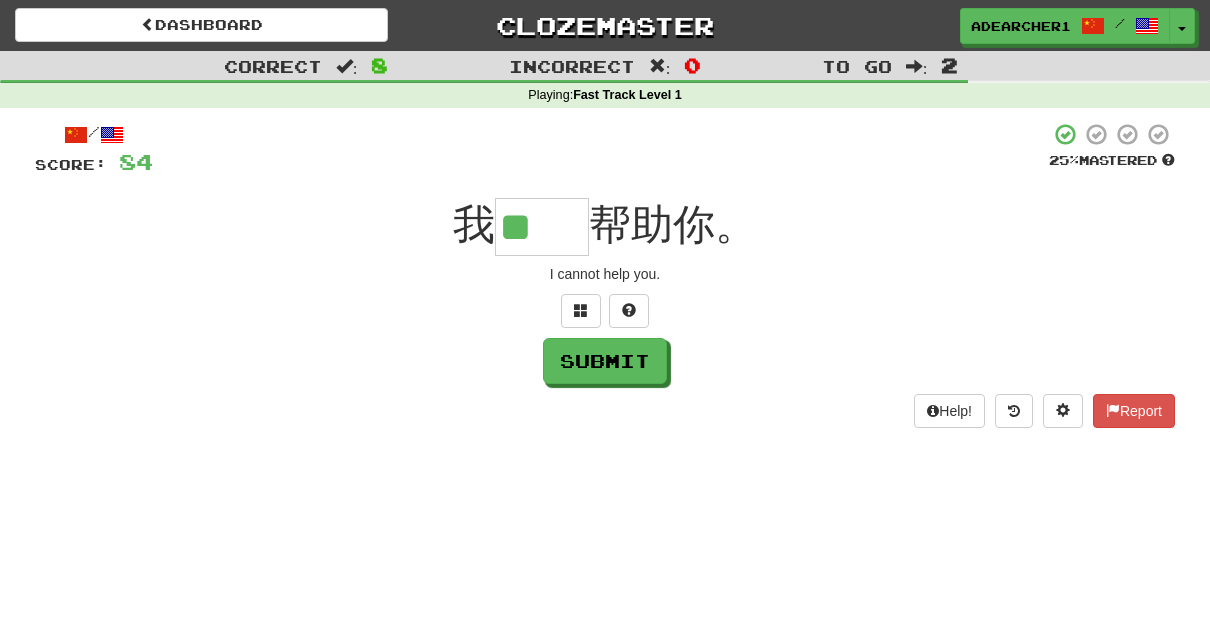 type on "**" 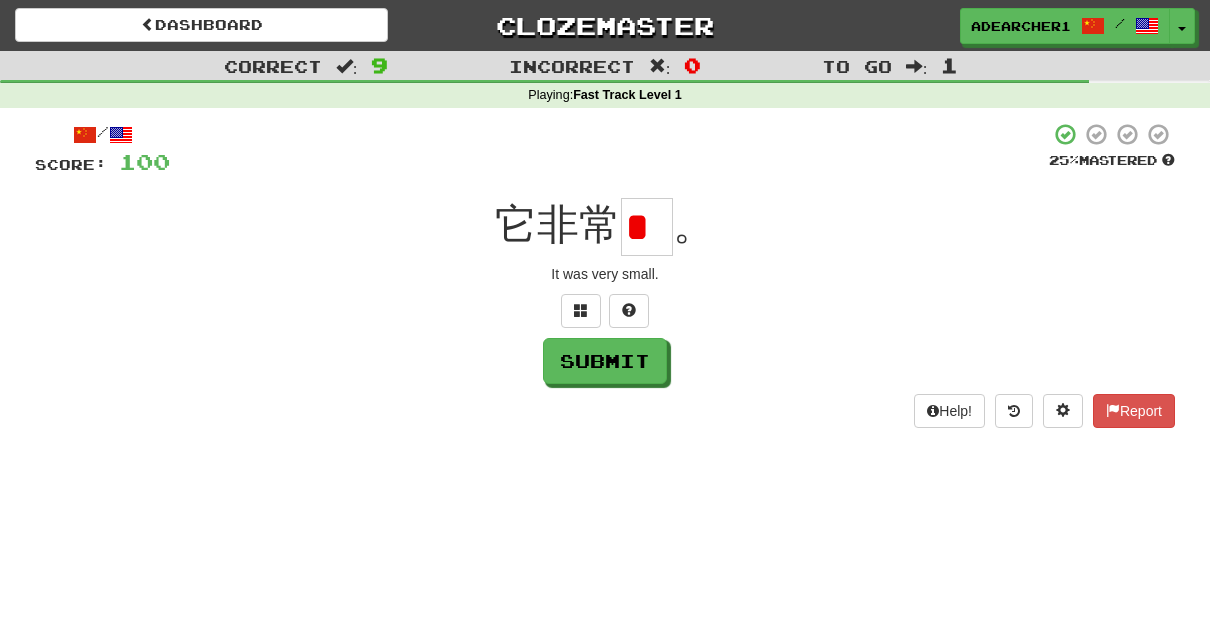 scroll, scrollTop: 0, scrollLeft: 0, axis: both 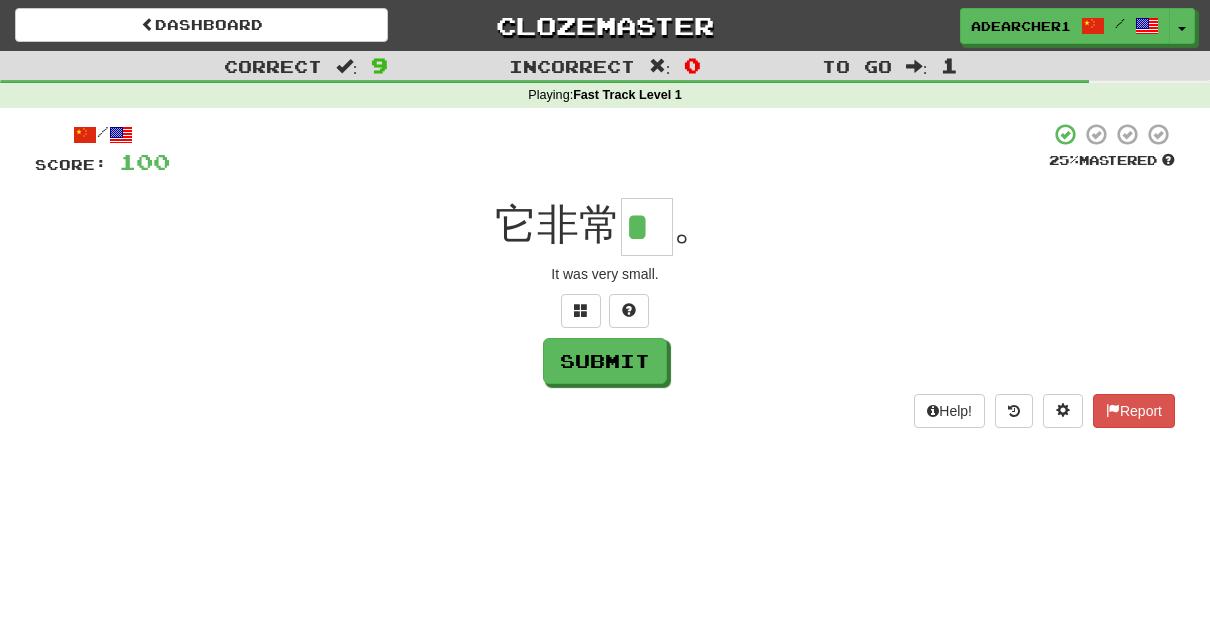 type on "*" 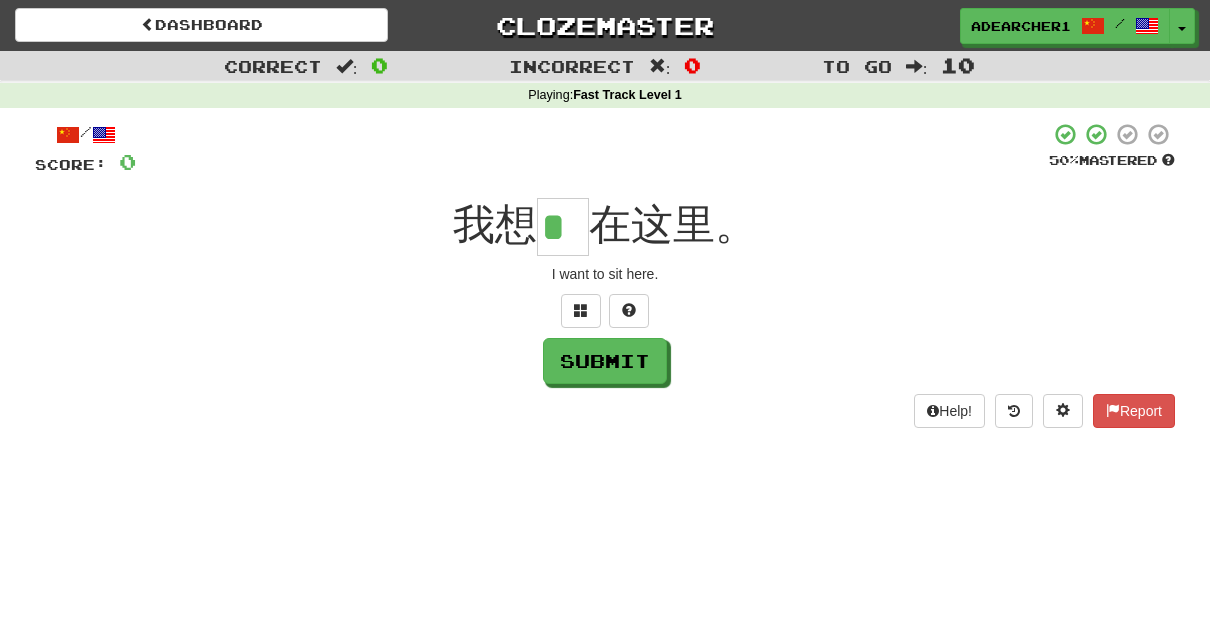 scroll, scrollTop: 0, scrollLeft: 0, axis: both 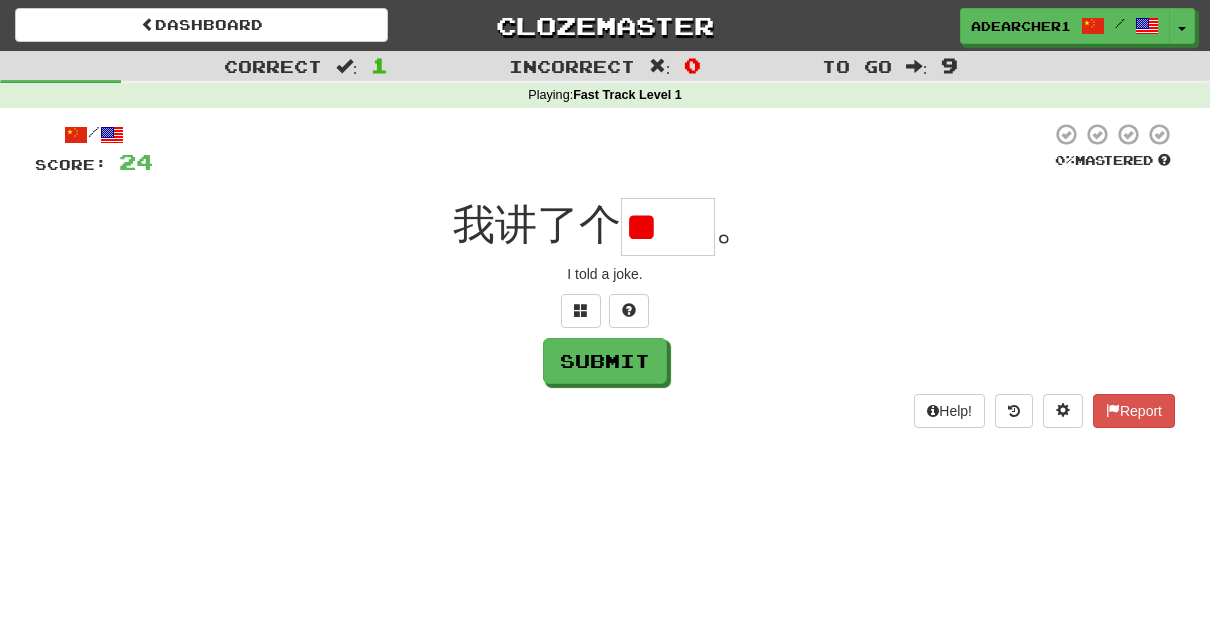 type on "*" 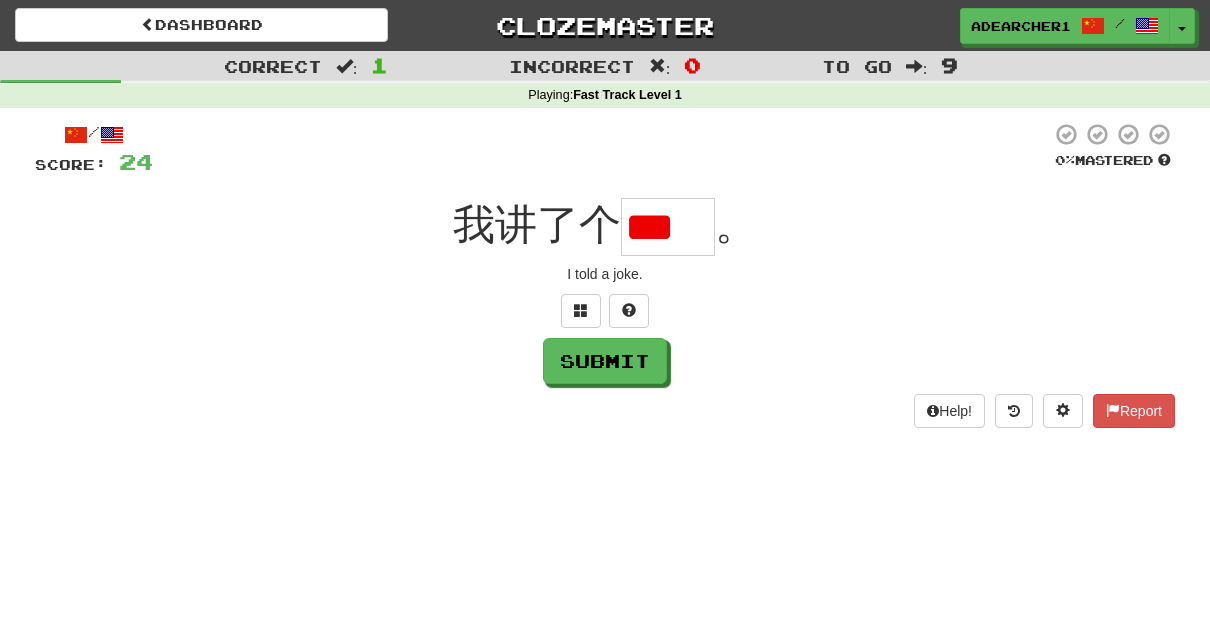 scroll, scrollTop: 0, scrollLeft: 0, axis: both 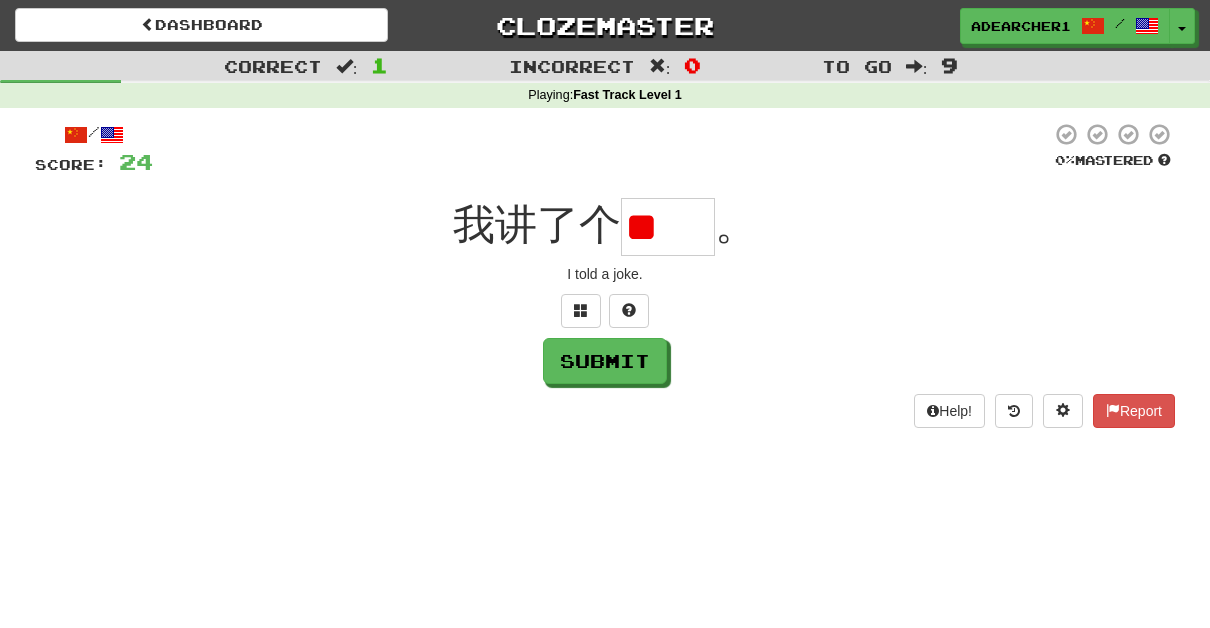 type on "*" 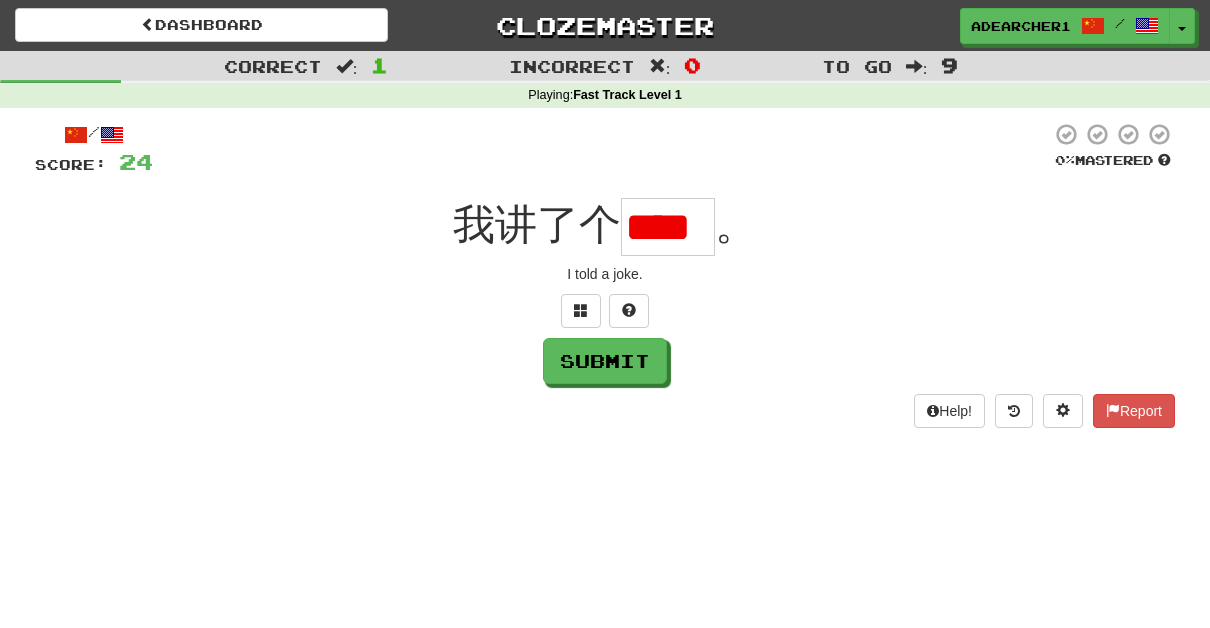 scroll, scrollTop: 0, scrollLeft: 0, axis: both 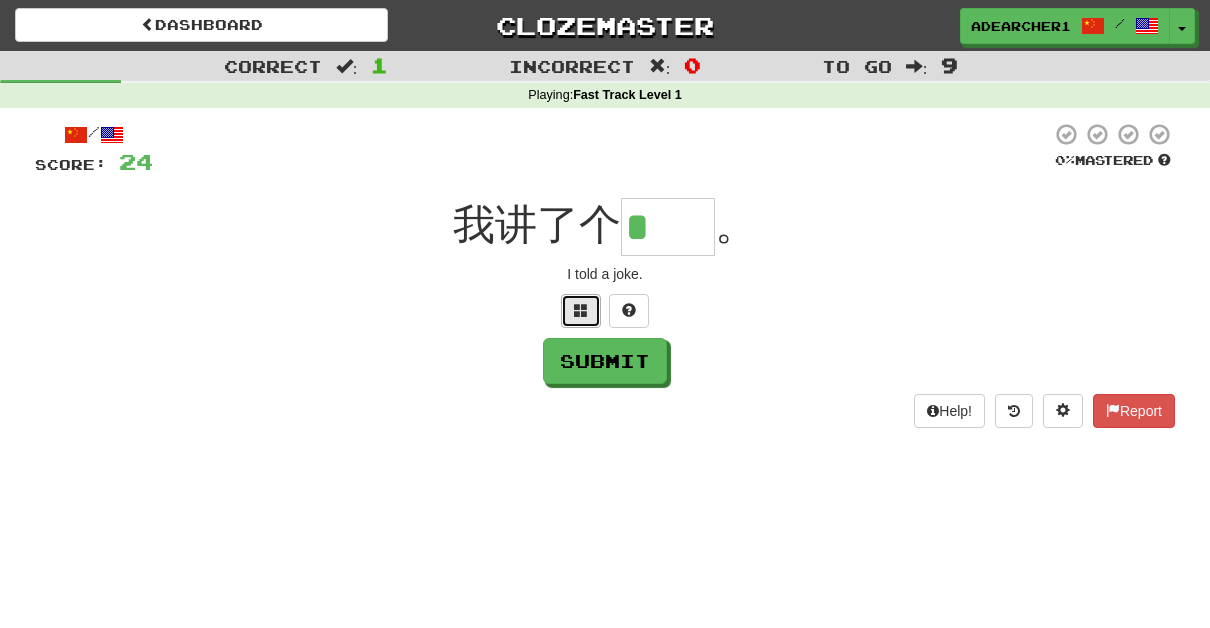 click at bounding box center [581, 310] 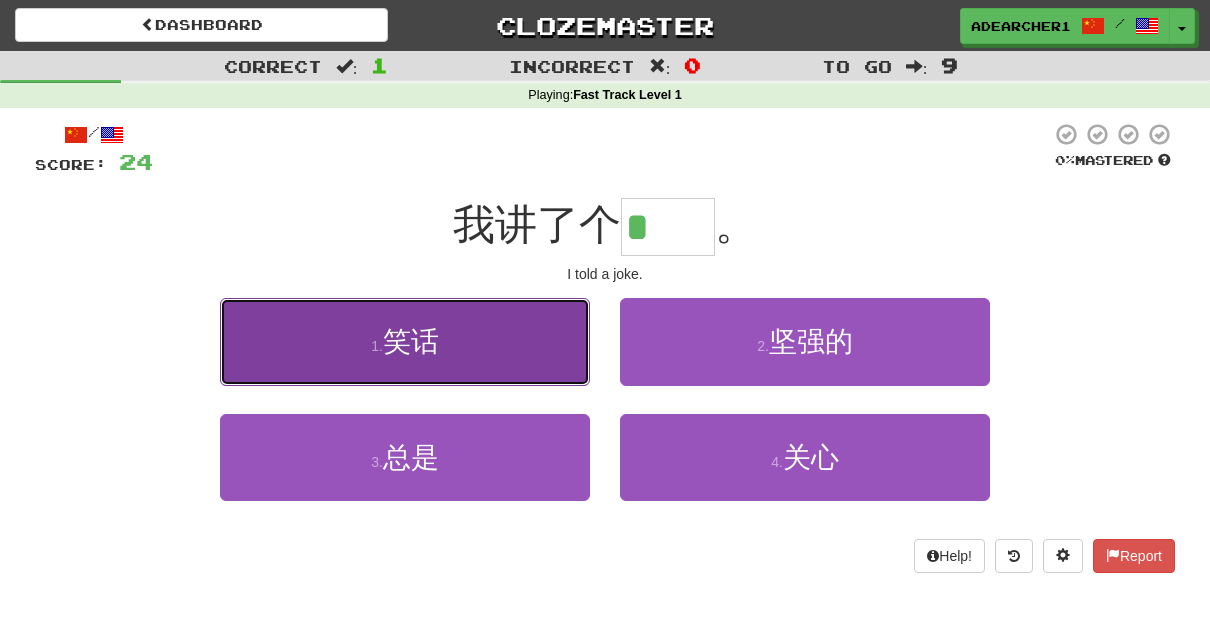 click on "1 .  笑话" at bounding box center (405, 341) 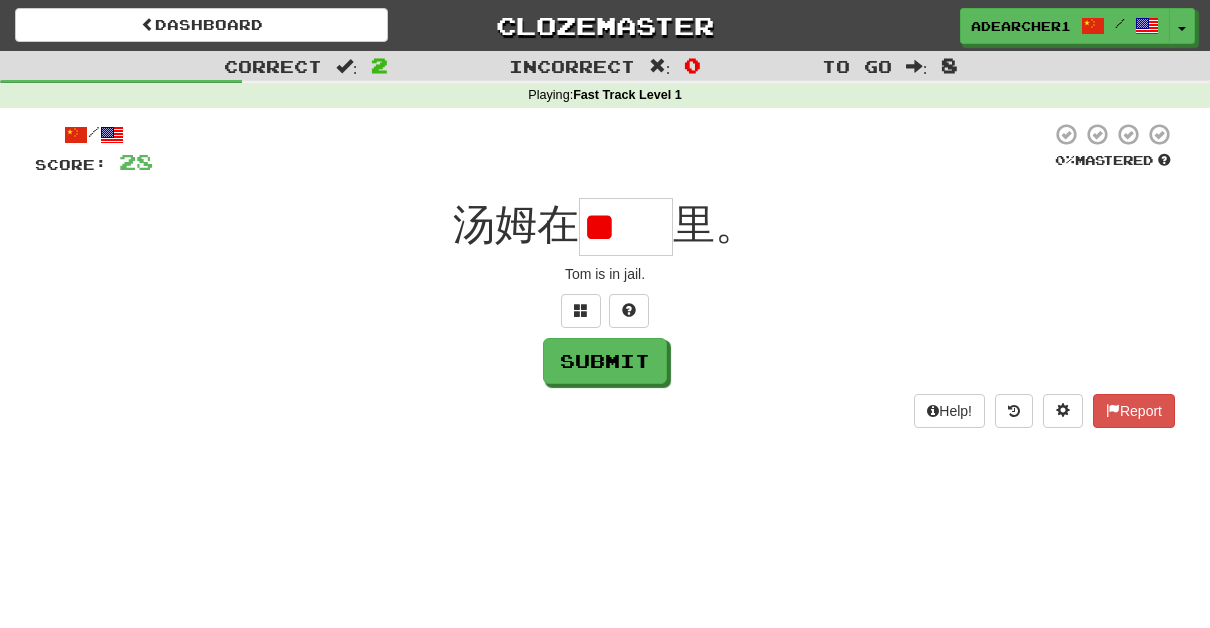 type on "*" 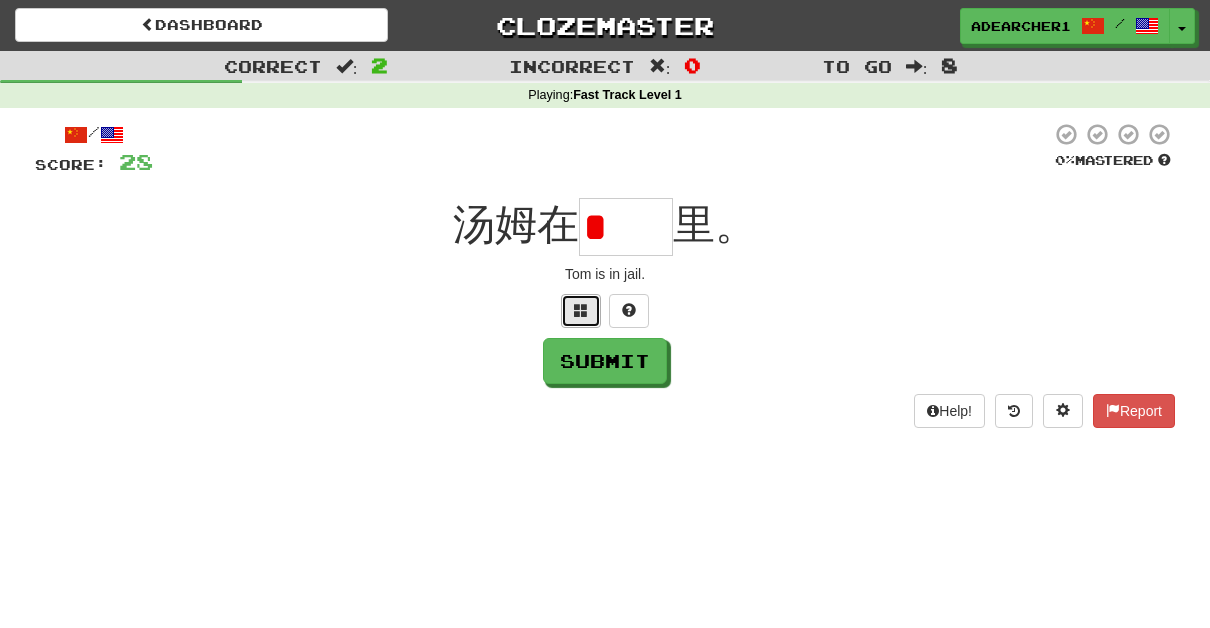 click at bounding box center [581, 311] 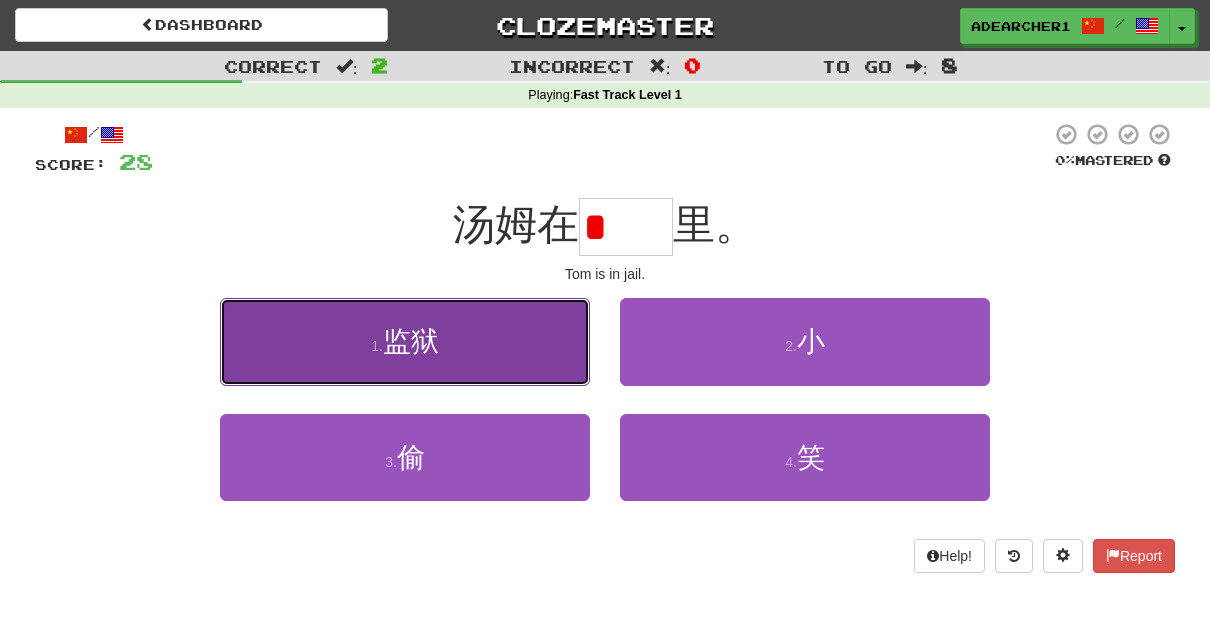 click on "1 .  监狱" at bounding box center (405, 341) 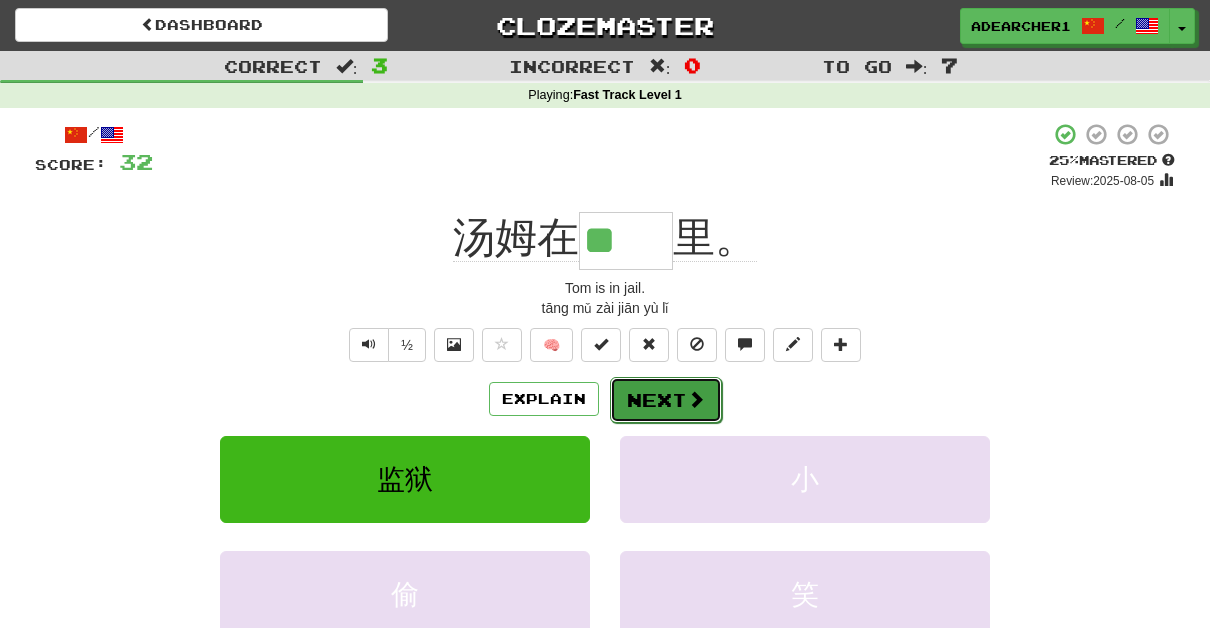 click on "Next" at bounding box center (666, 400) 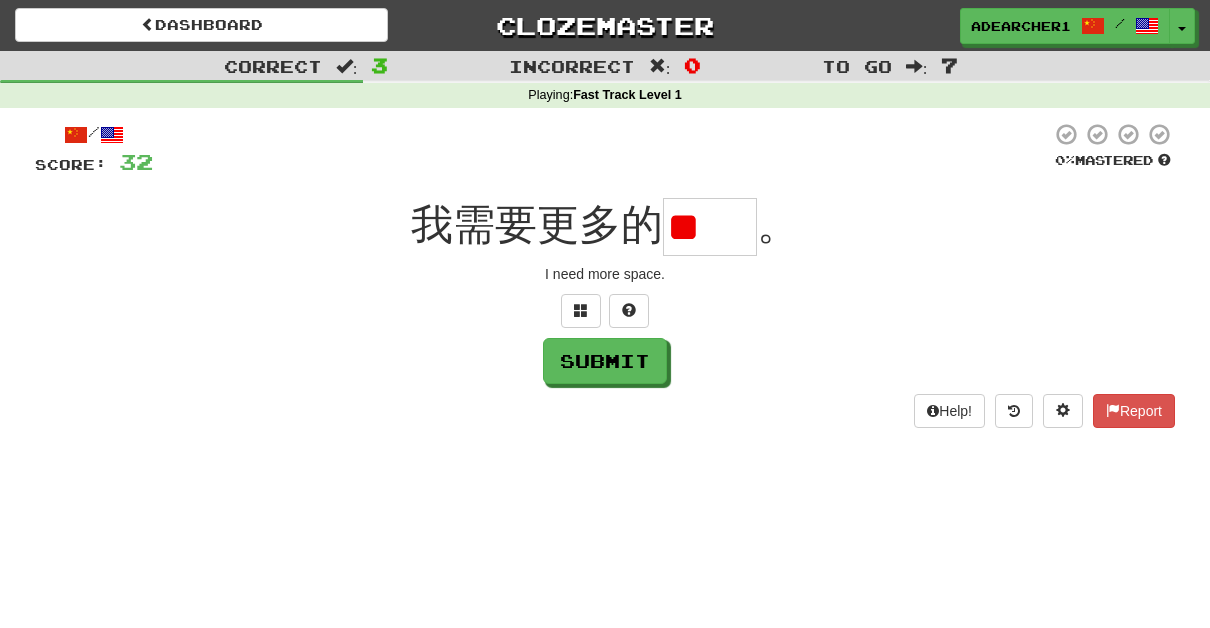 scroll, scrollTop: 0, scrollLeft: 0, axis: both 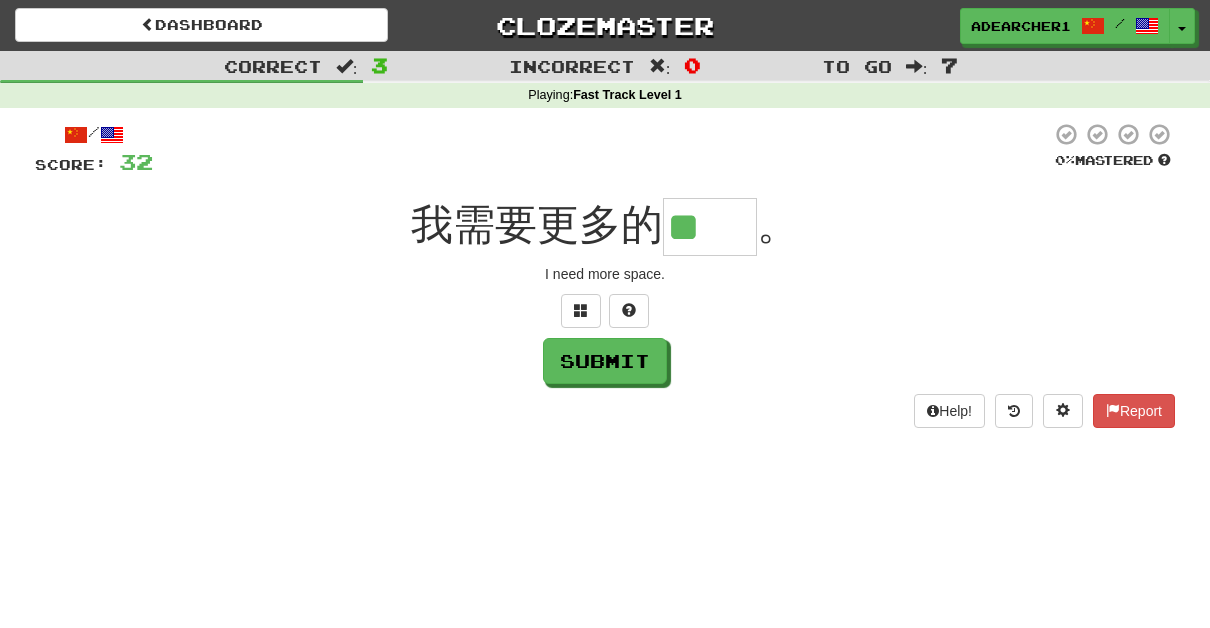 type on "**" 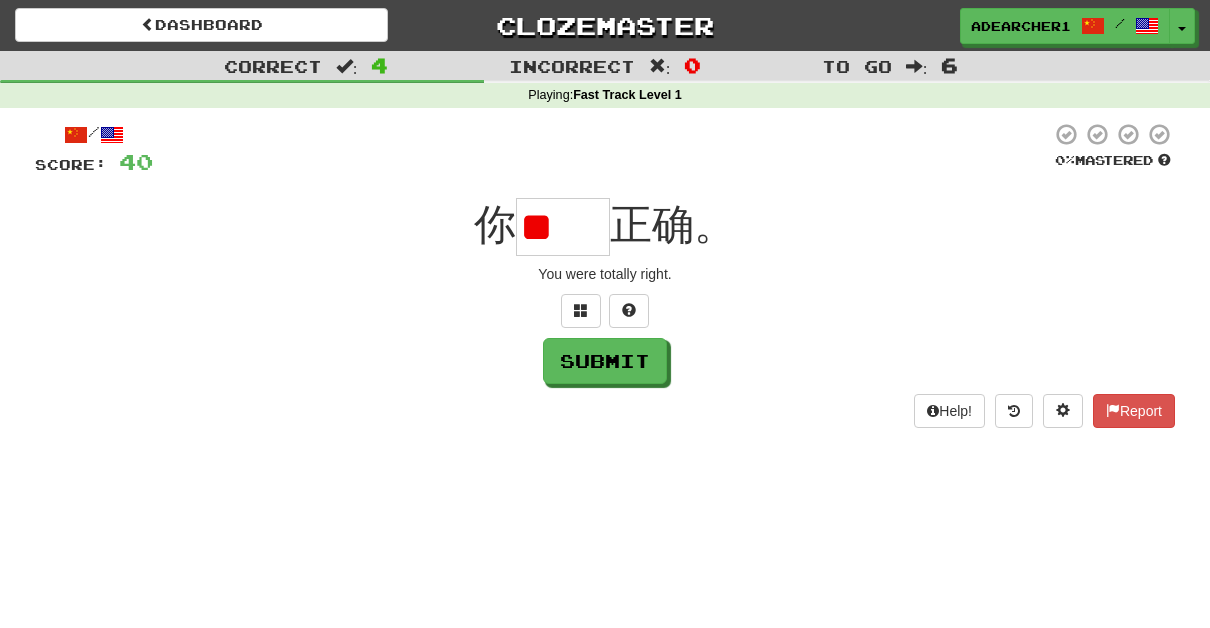 scroll, scrollTop: 0, scrollLeft: 0, axis: both 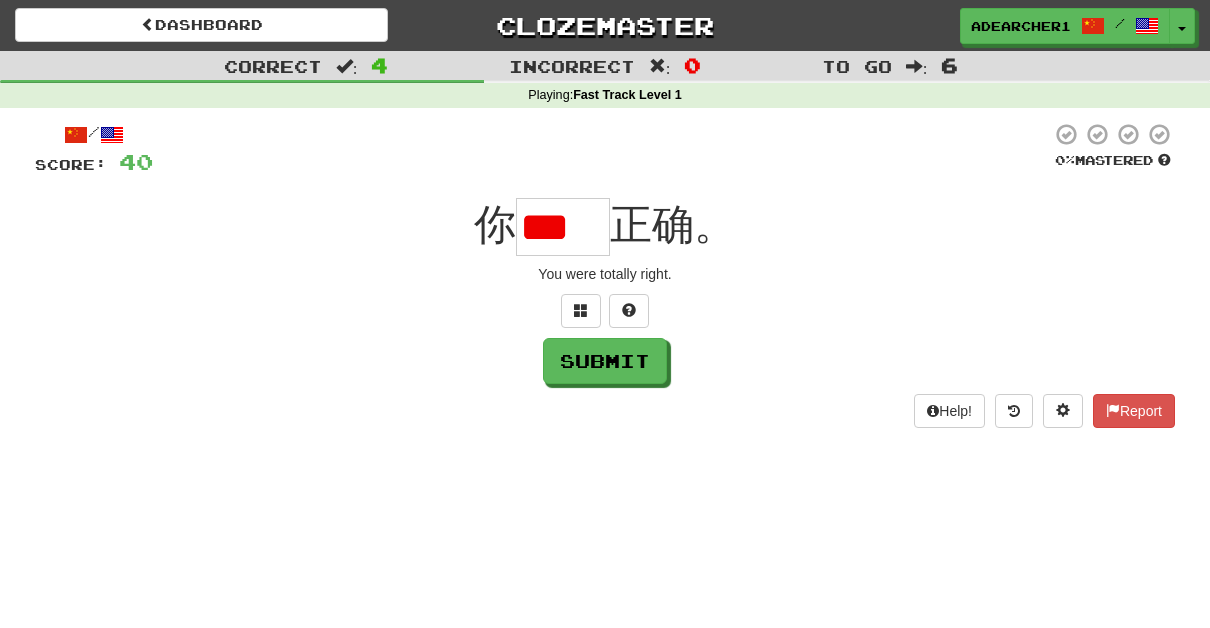 type on "*" 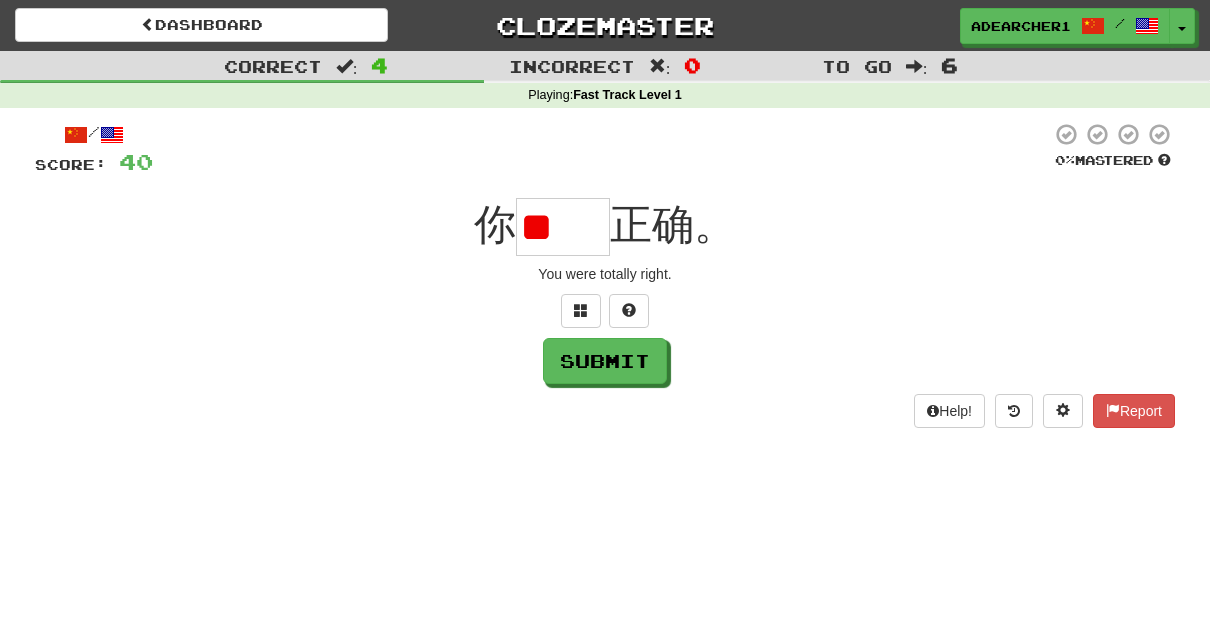 scroll, scrollTop: 0, scrollLeft: 0, axis: both 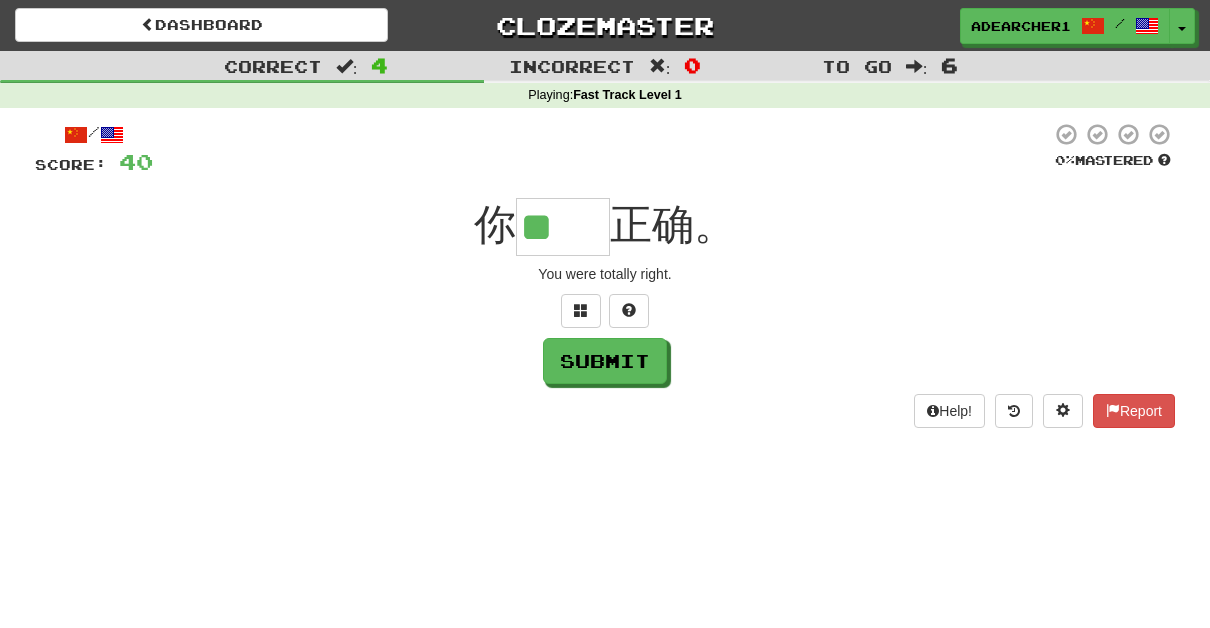 type on "**" 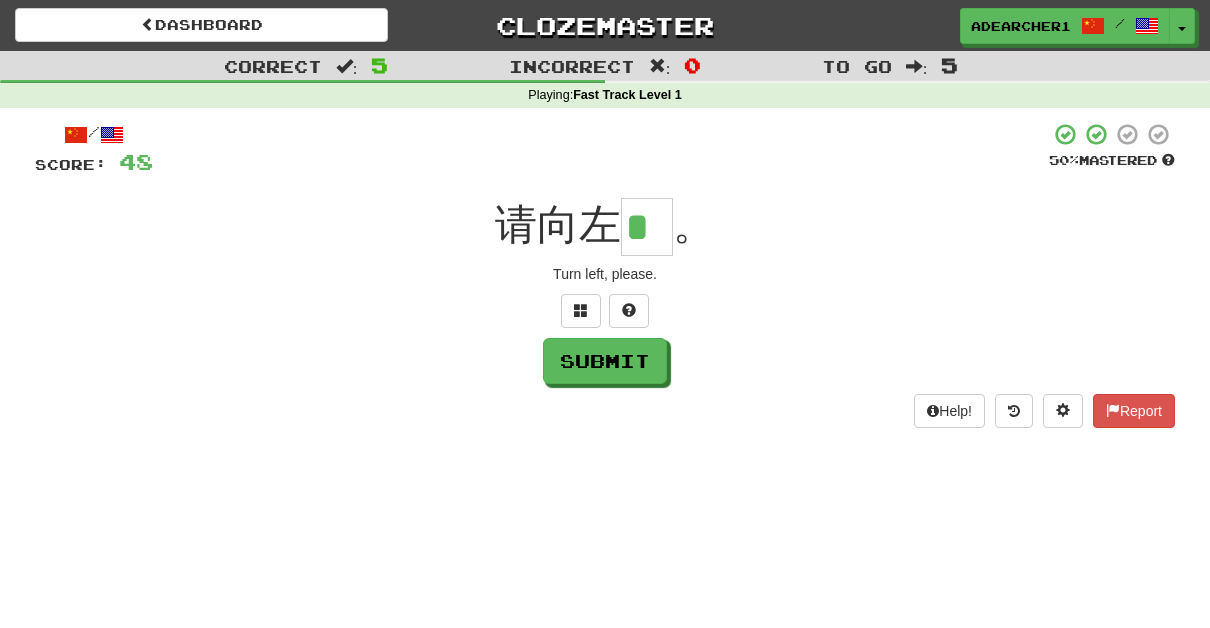 scroll, scrollTop: 0, scrollLeft: 0, axis: both 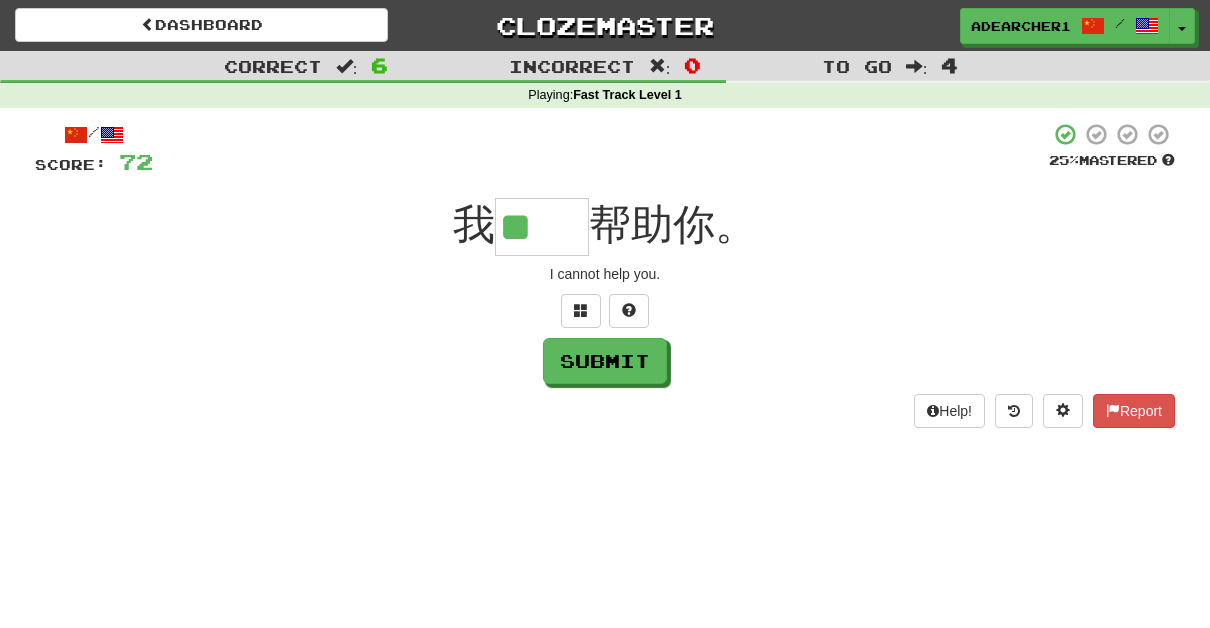 type on "**" 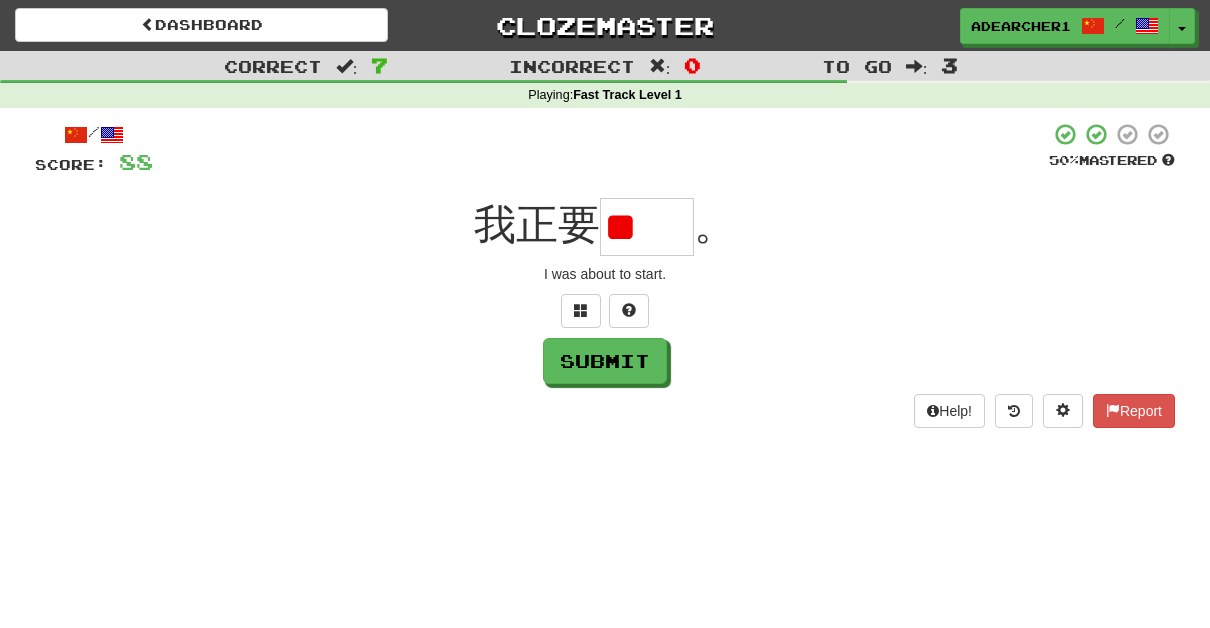 scroll, scrollTop: 0, scrollLeft: 0, axis: both 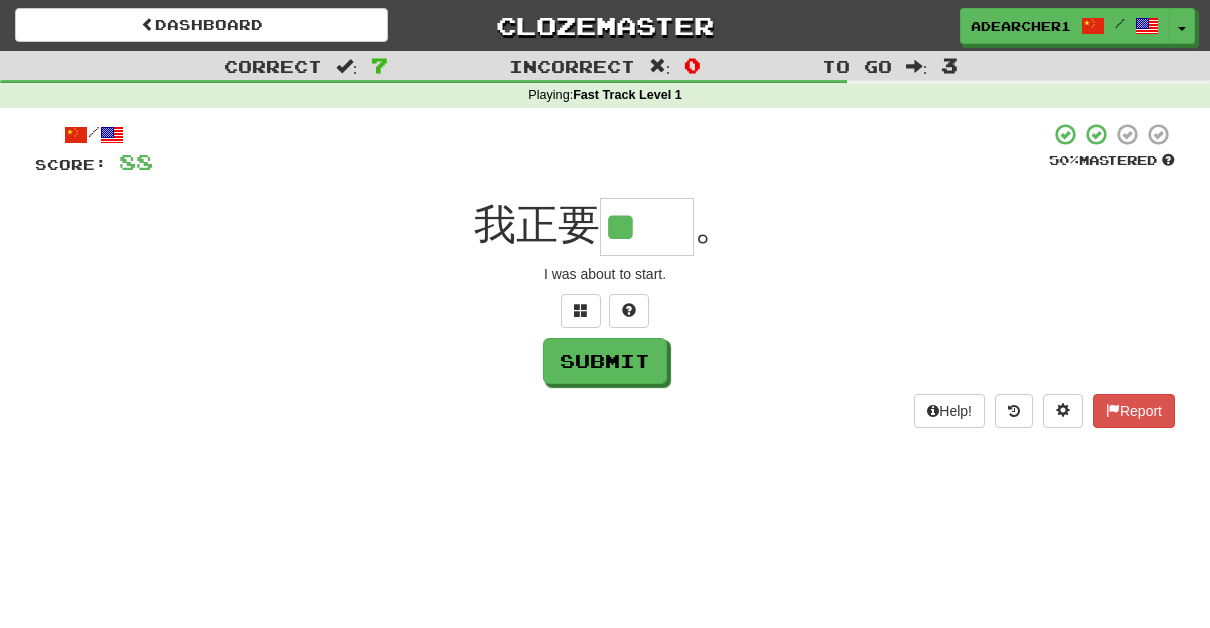 type on "**" 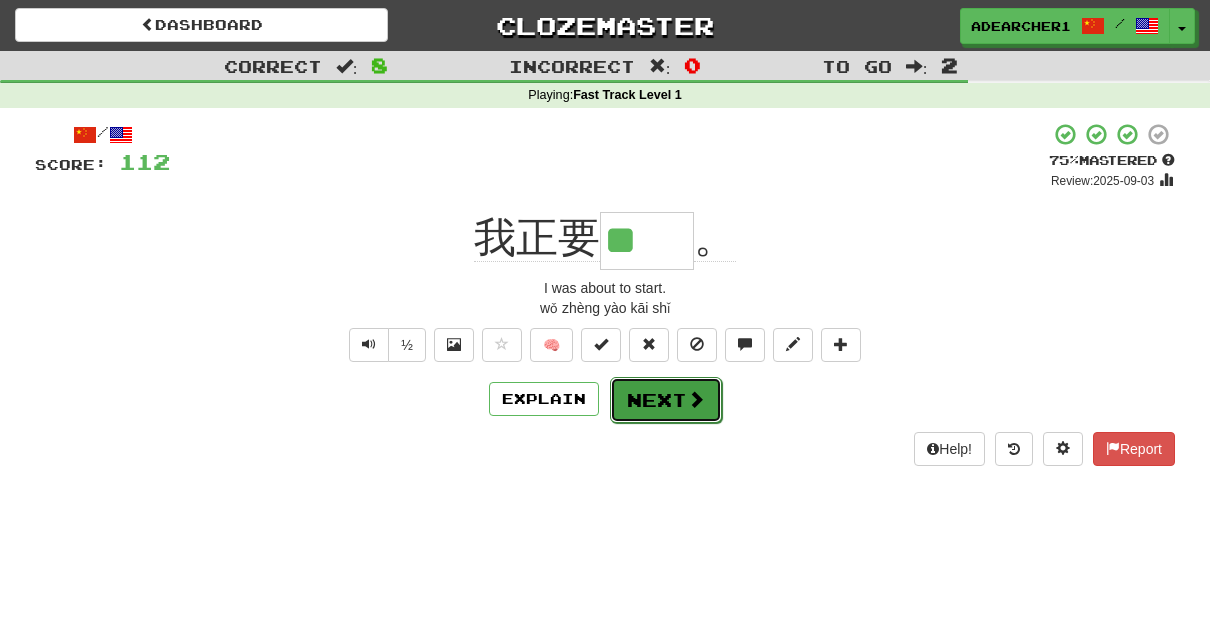 click on "Next" at bounding box center [666, 400] 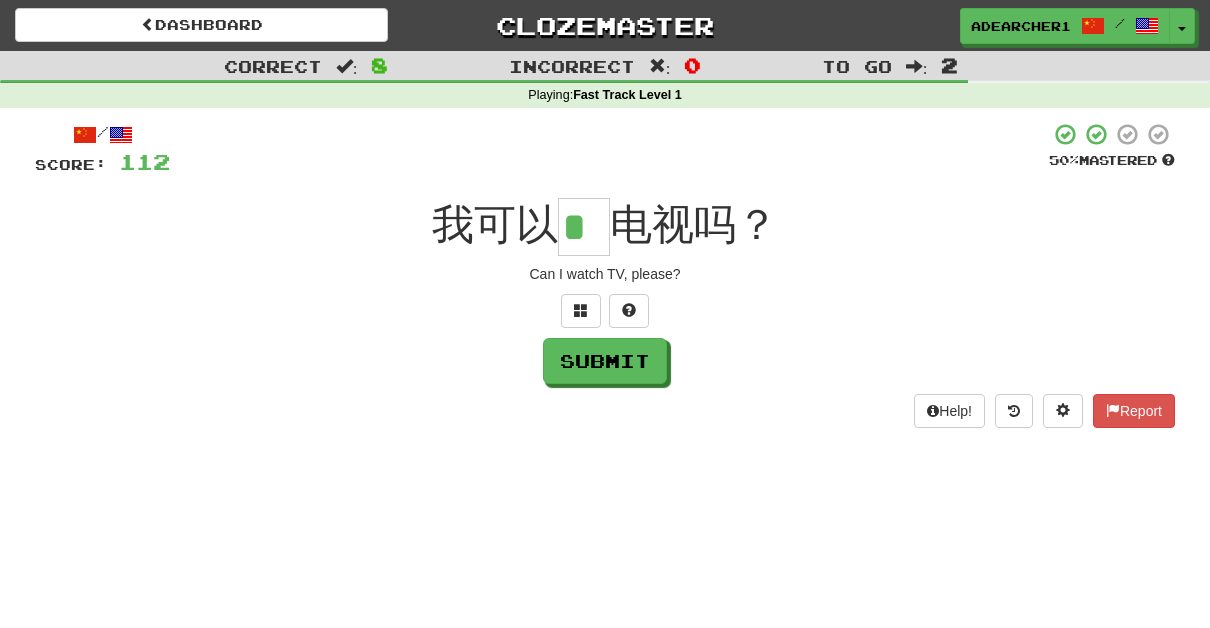 scroll, scrollTop: 0, scrollLeft: 0, axis: both 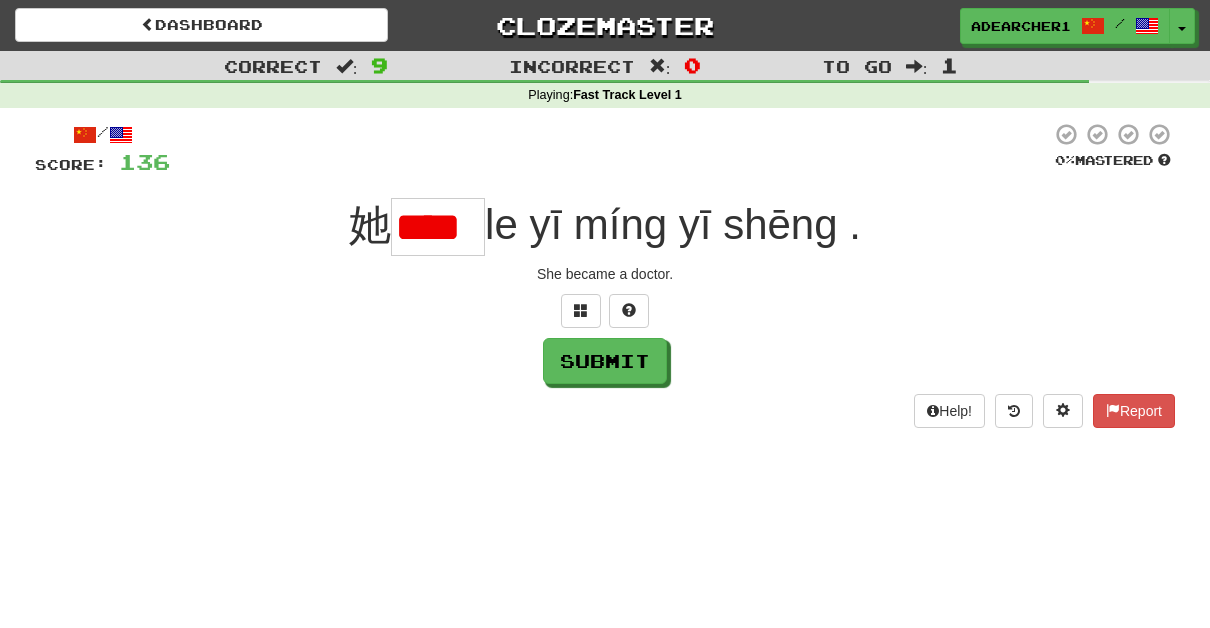 type on "*" 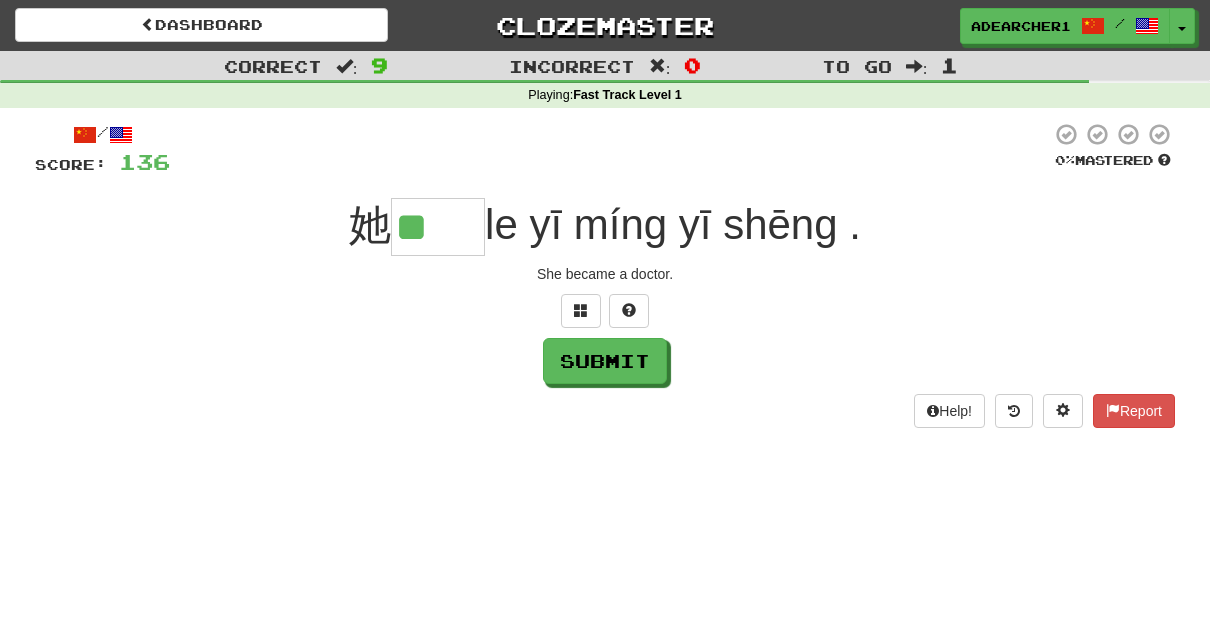 scroll, scrollTop: 0, scrollLeft: 0, axis: both 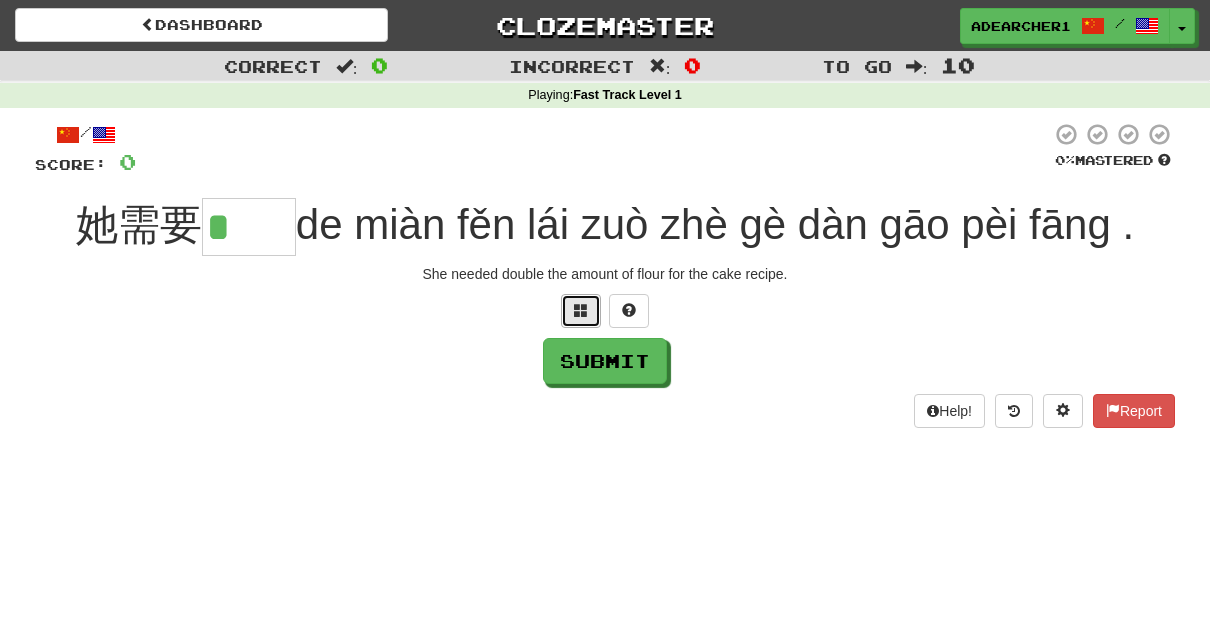 click at bounding box center (581, 311) 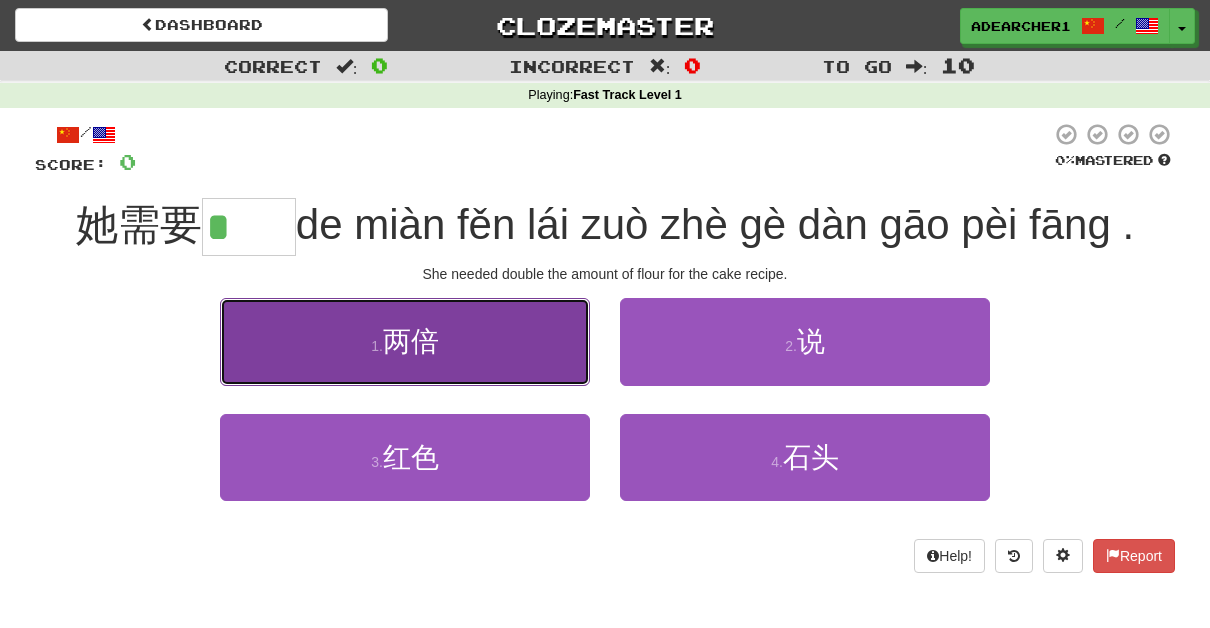 click on "1 .  两倍" at bounding box center [405, 341] 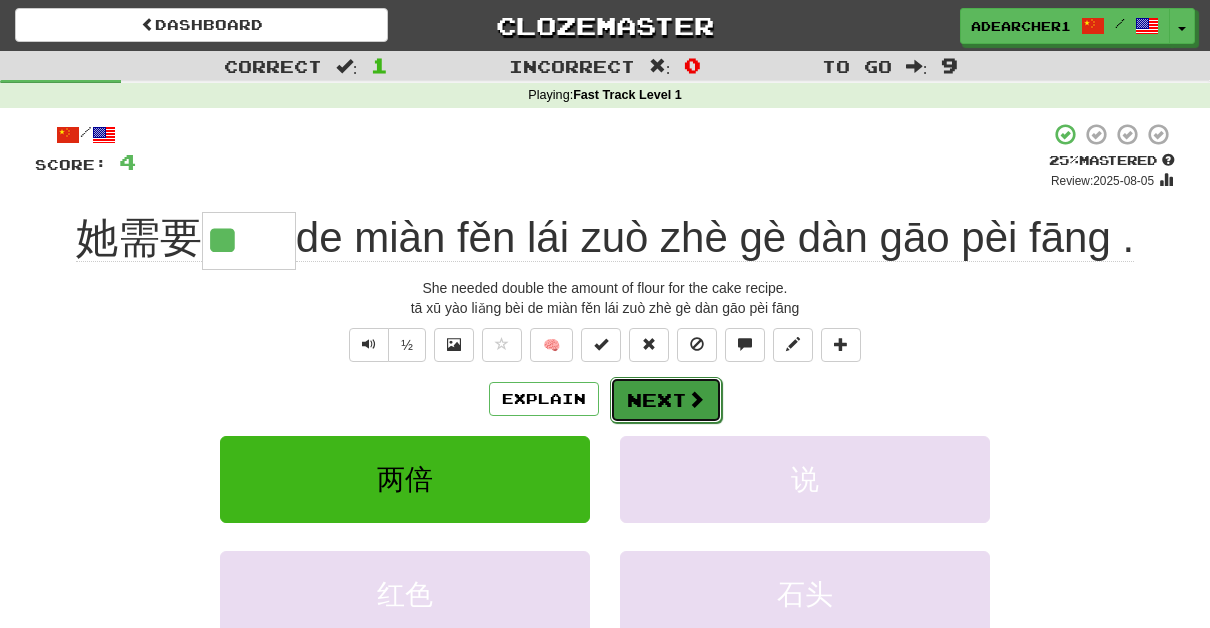 click on "Next" at bounding box center [666, 400] 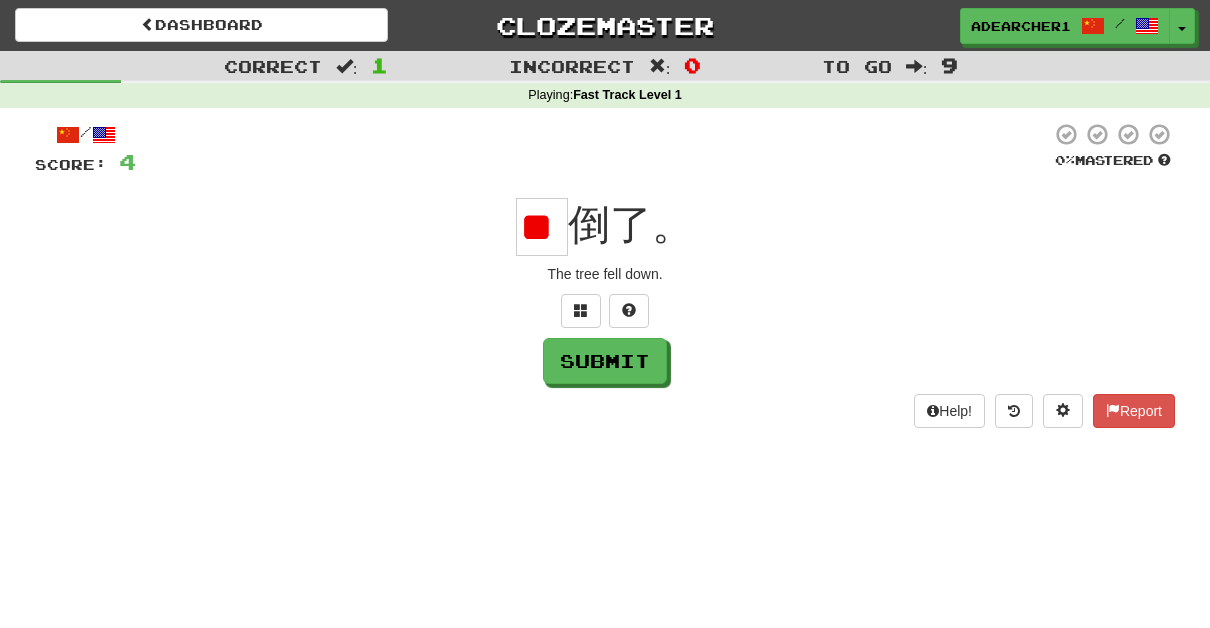 scroll, scrollTop: 0, scrollLeft: 0, axis: both 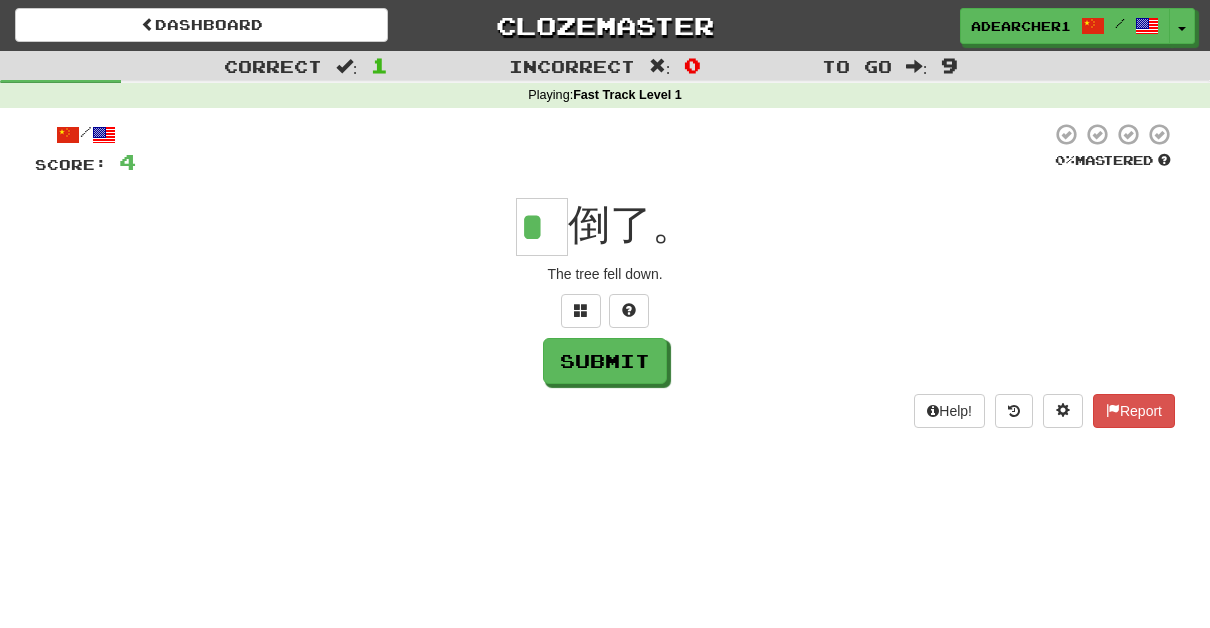 type on "*" 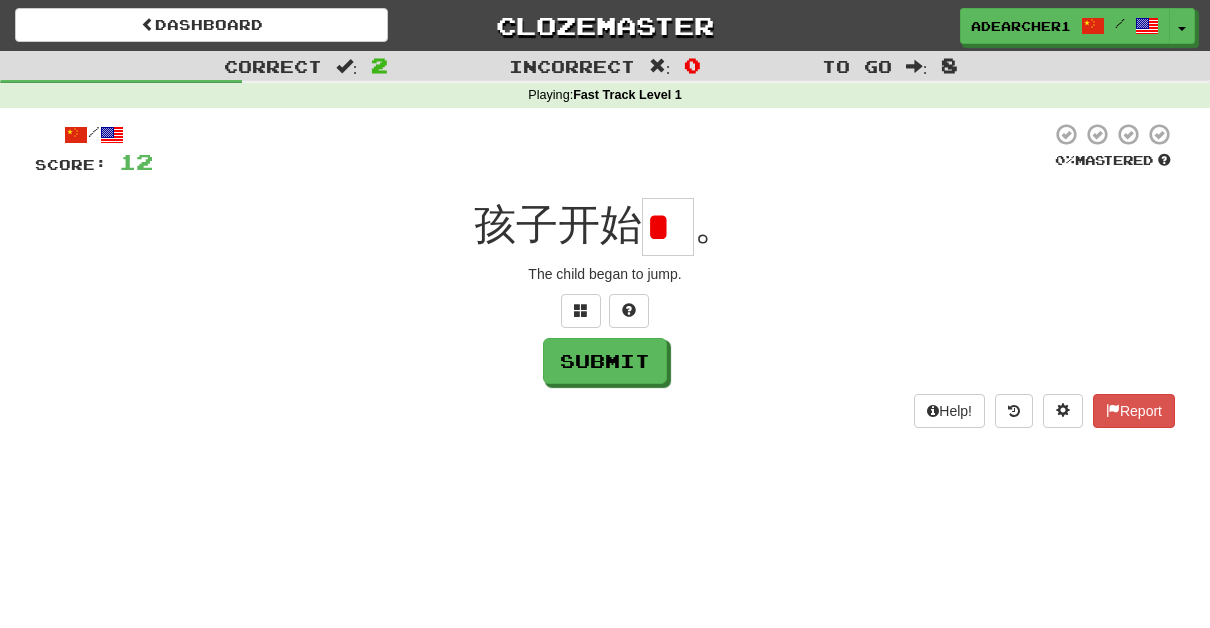 scroll, scrollTop: 0, scrollLeft: 0, axis: both 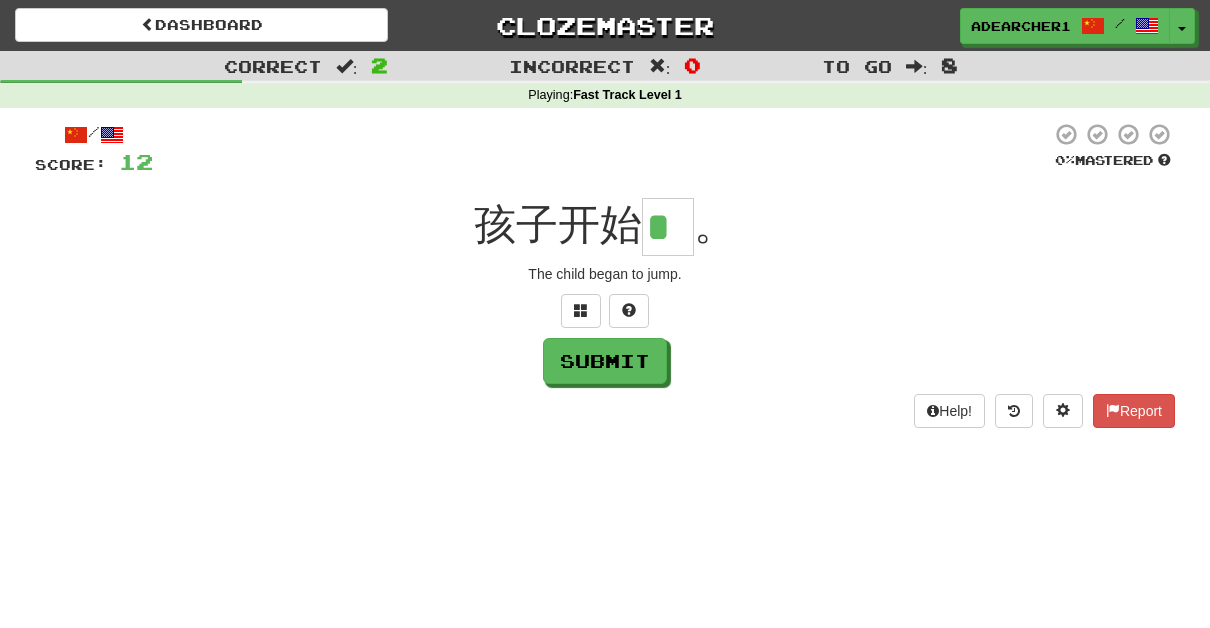type on "*" 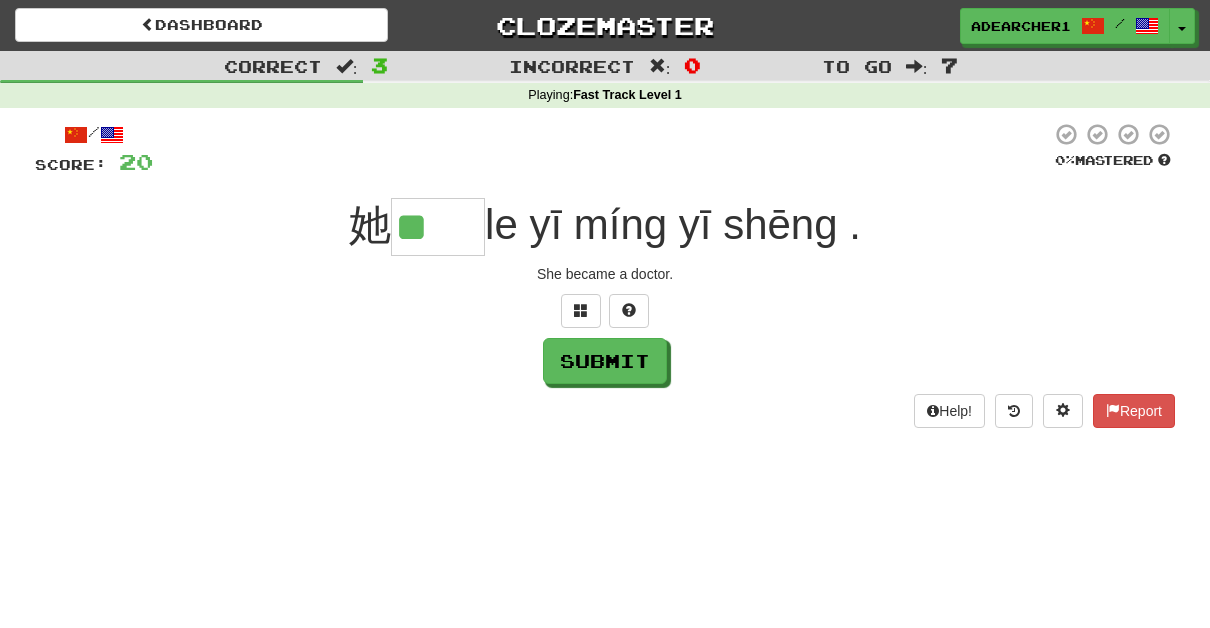 scroll, scrollTop: 0, scrollLeft: 0, axis: both 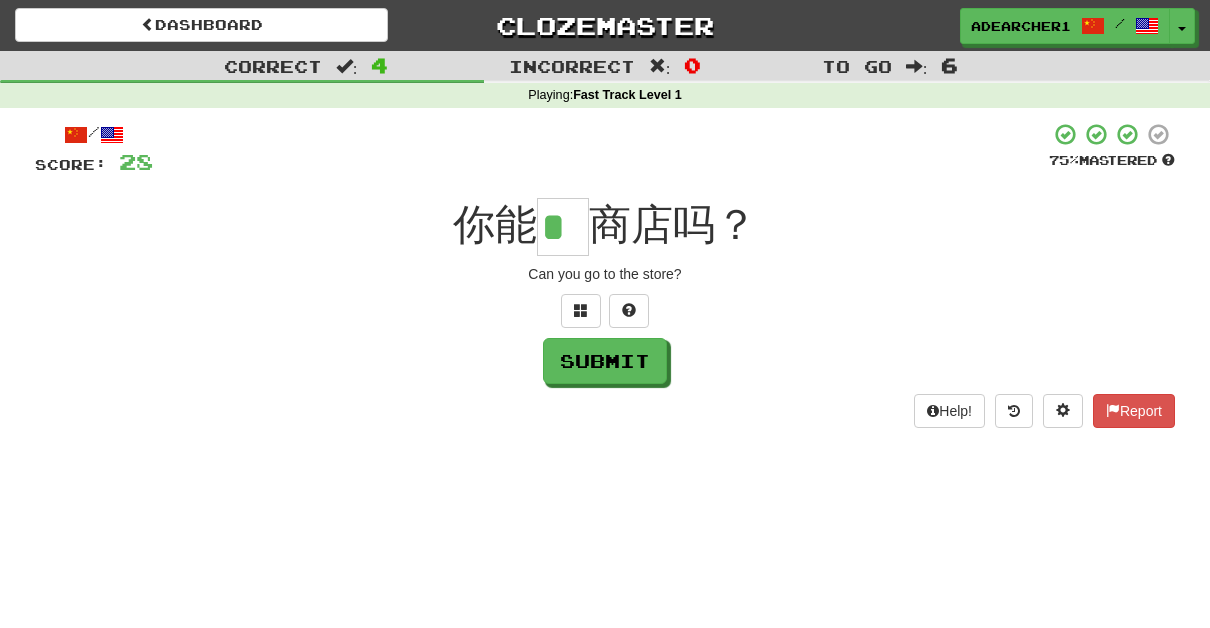type on "*" 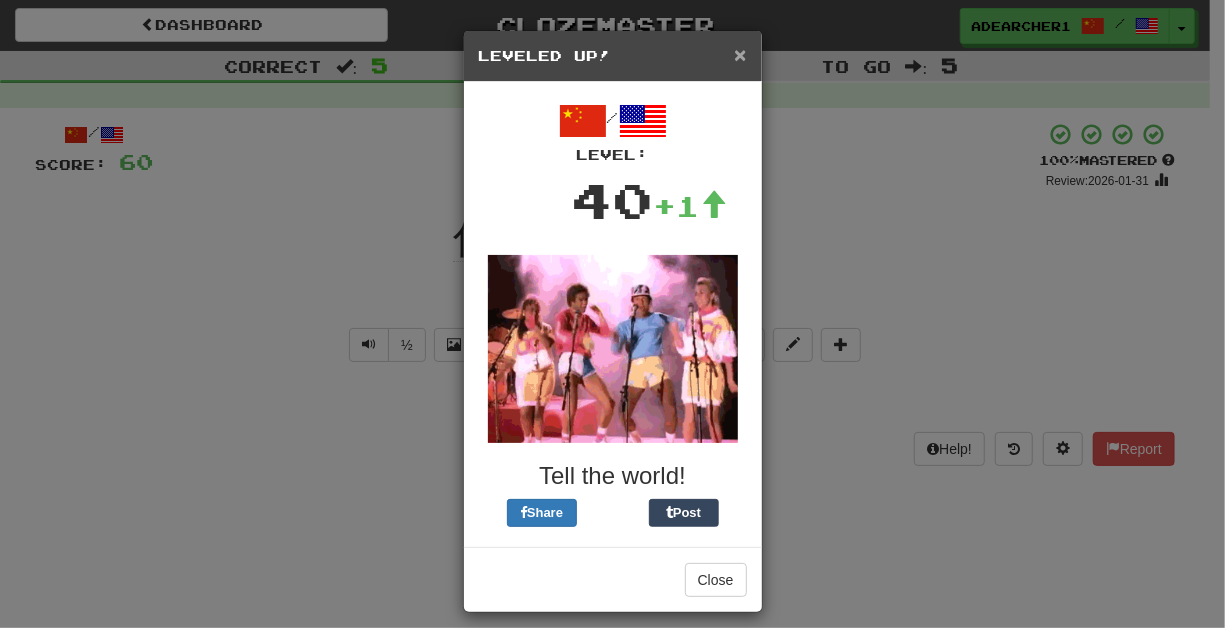 click on "×" at bounding box center (740, 54) 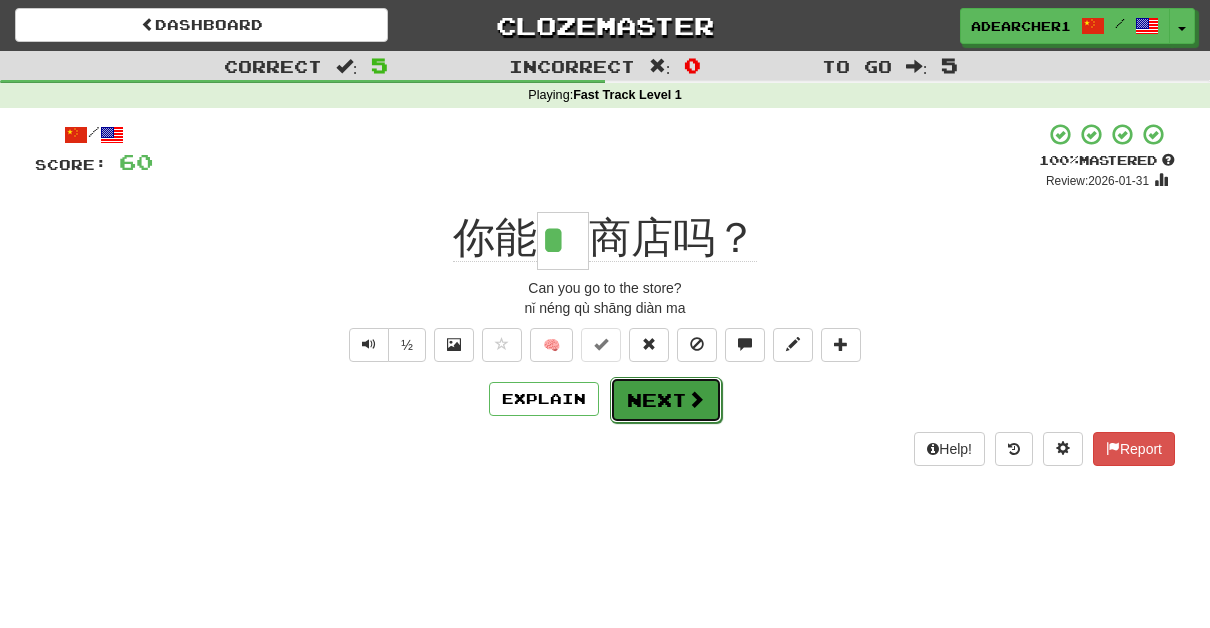 click on "Next" at bounding box center [666, 400] 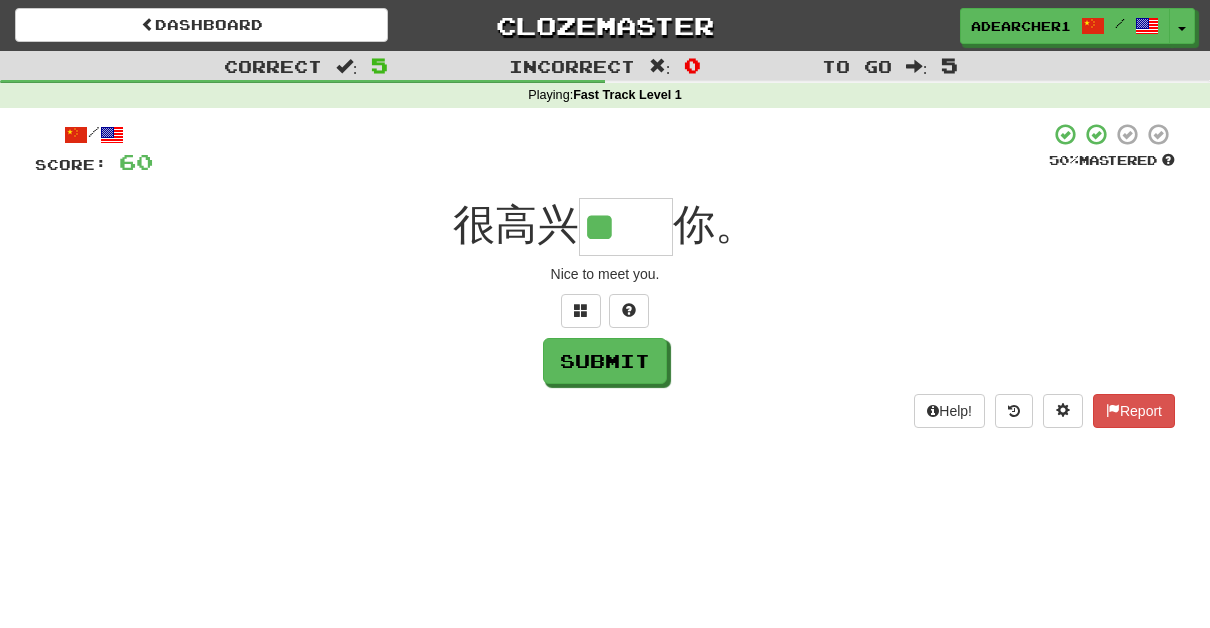 scroll, scrollTop: 0, scrollLeft: 0, axis: both 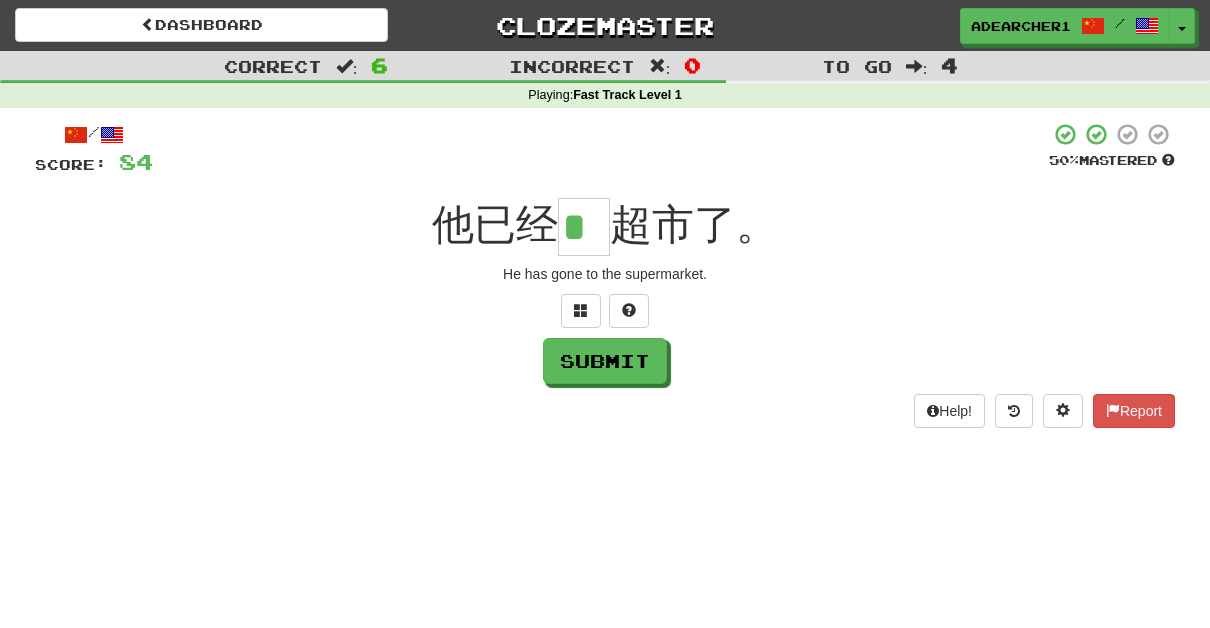 type on "*" 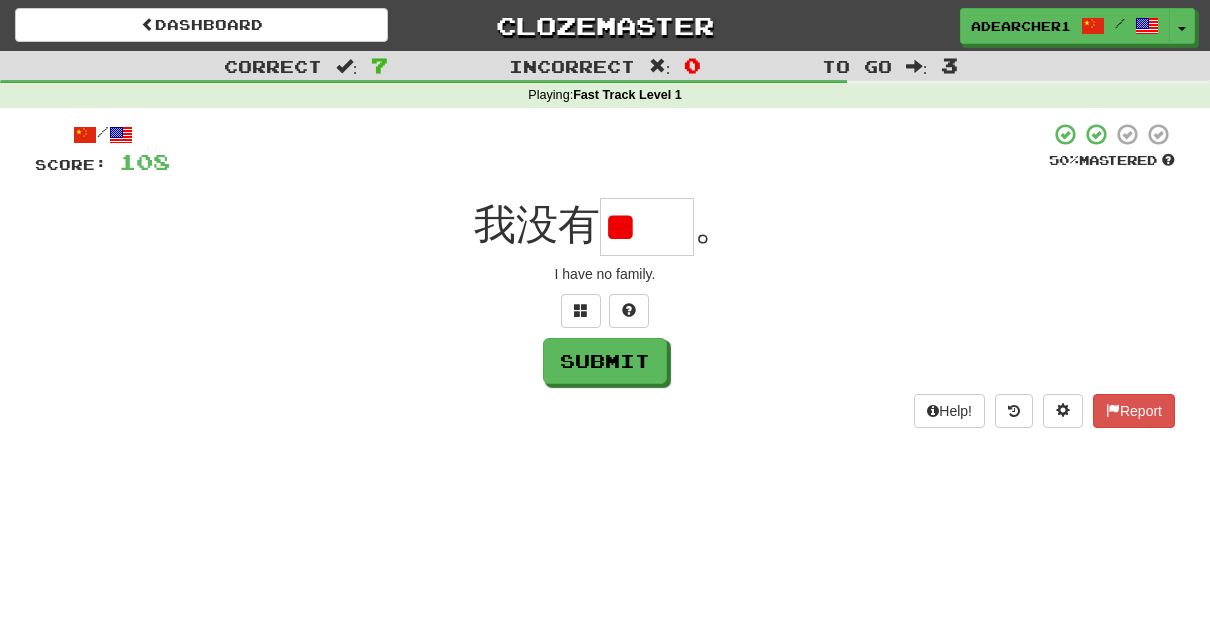 scroll, scrollTop: 0, scrollLeft: 0, axis: both 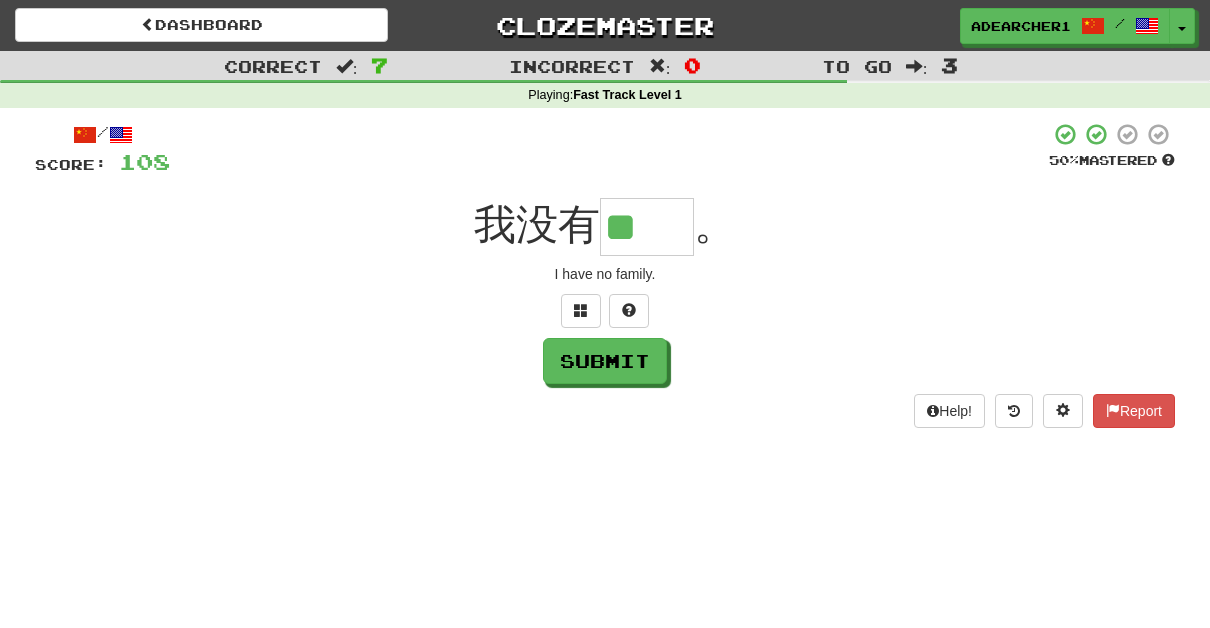 type on "**" 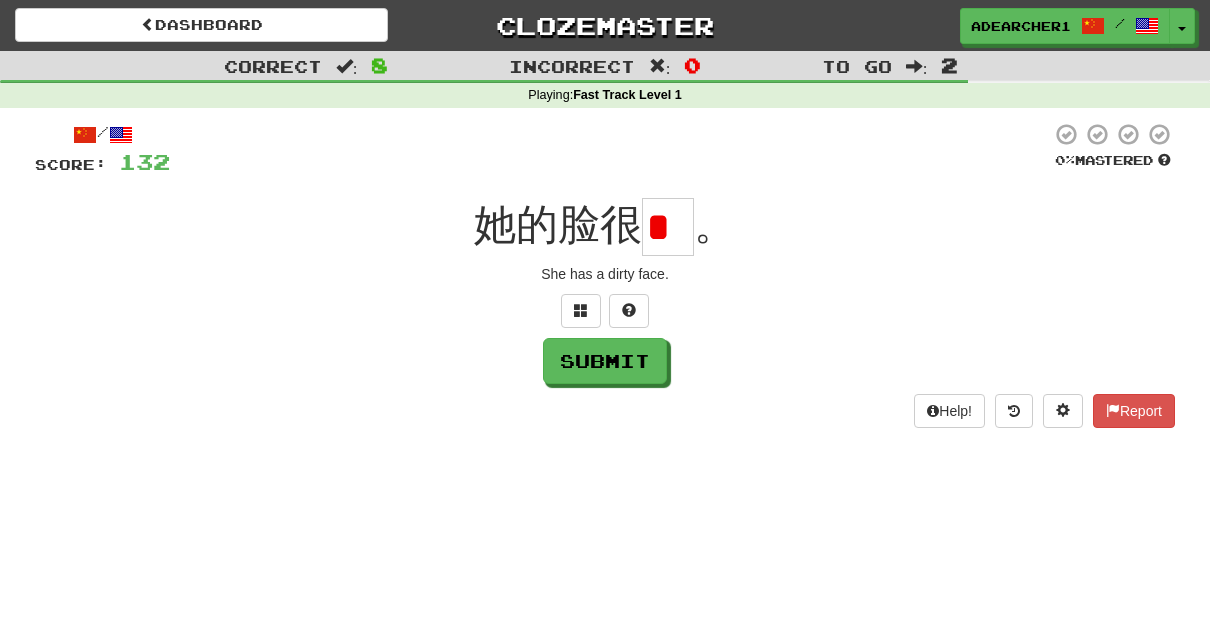 scroll, scrollTop: 0, scrollLeft: 0, axis: both 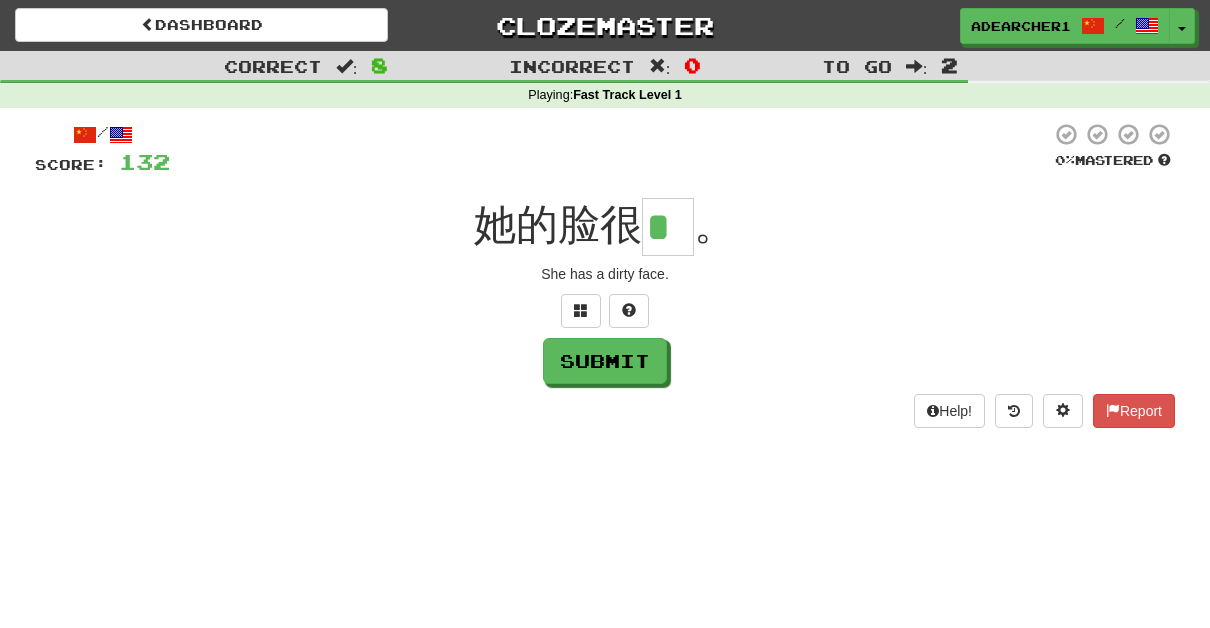 type on "*" 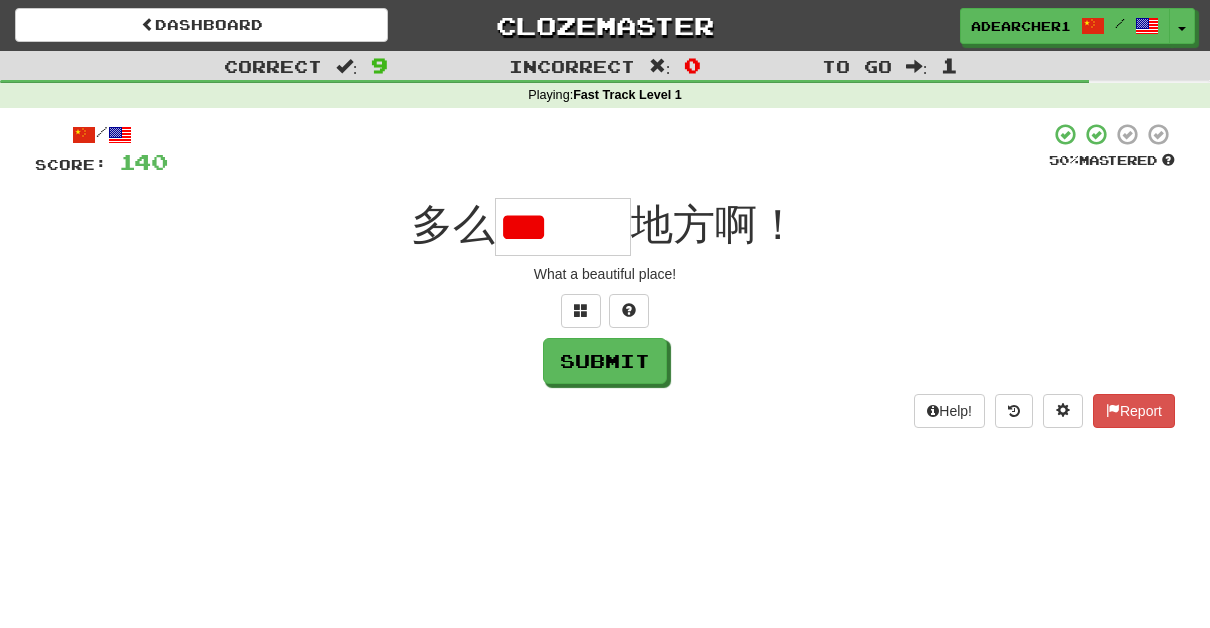 scroll, scrollTop: 0, scrollLeft: 0, axis: both 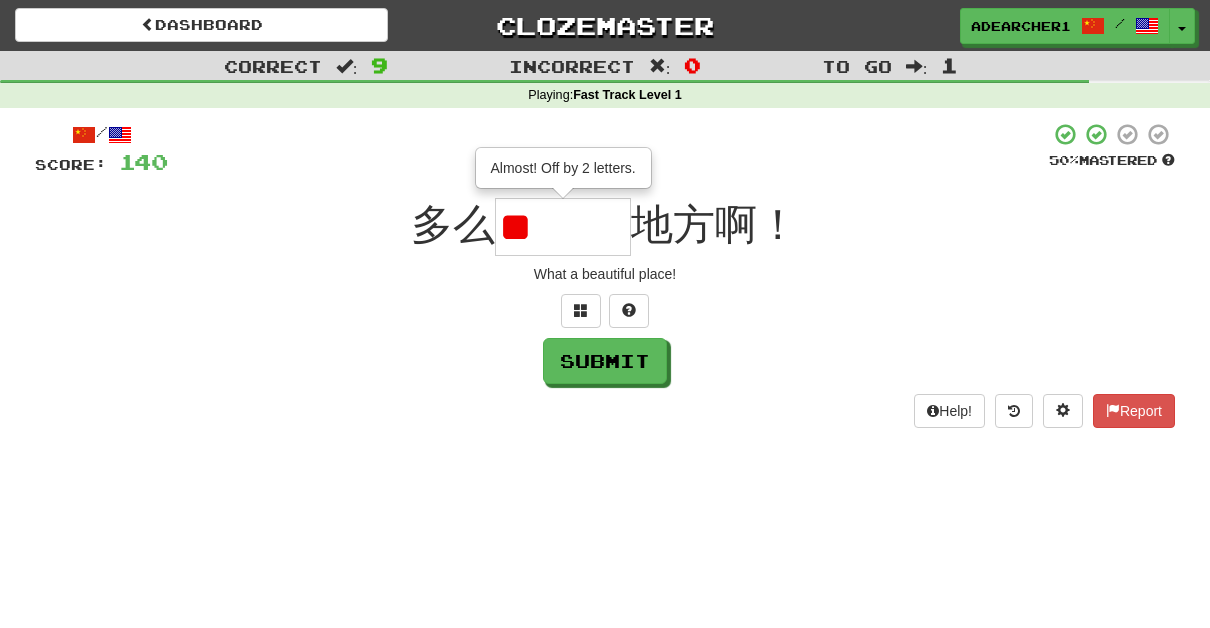 type on "*" 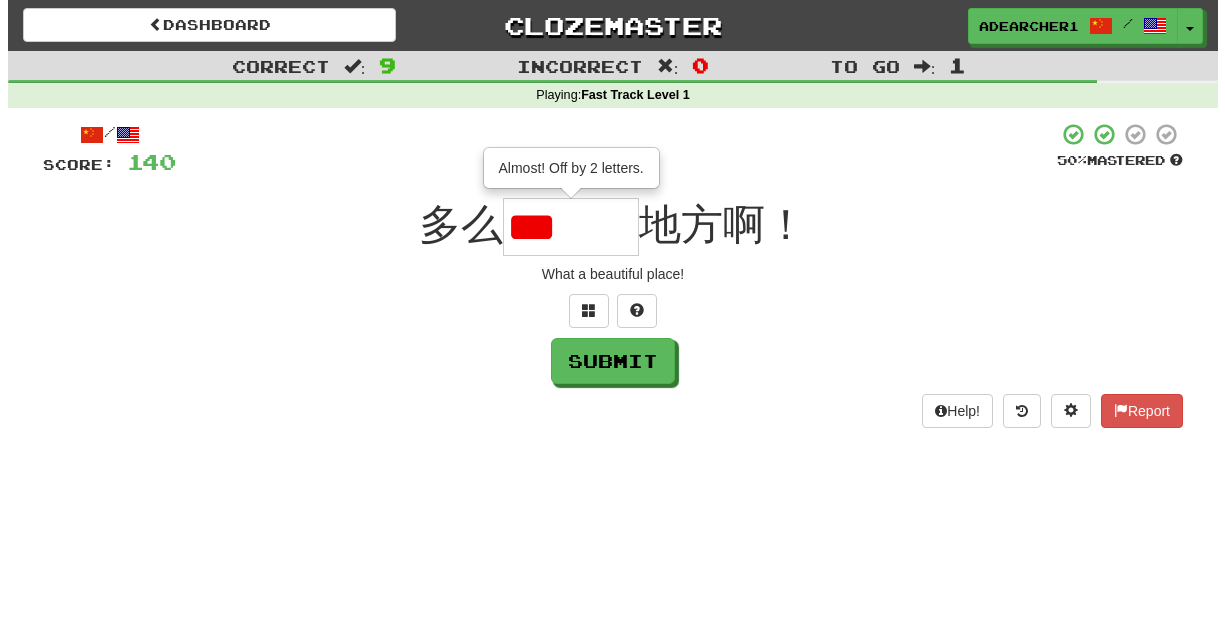 scroll, scrollTop: 0, scrollLeft: 0, axis: both 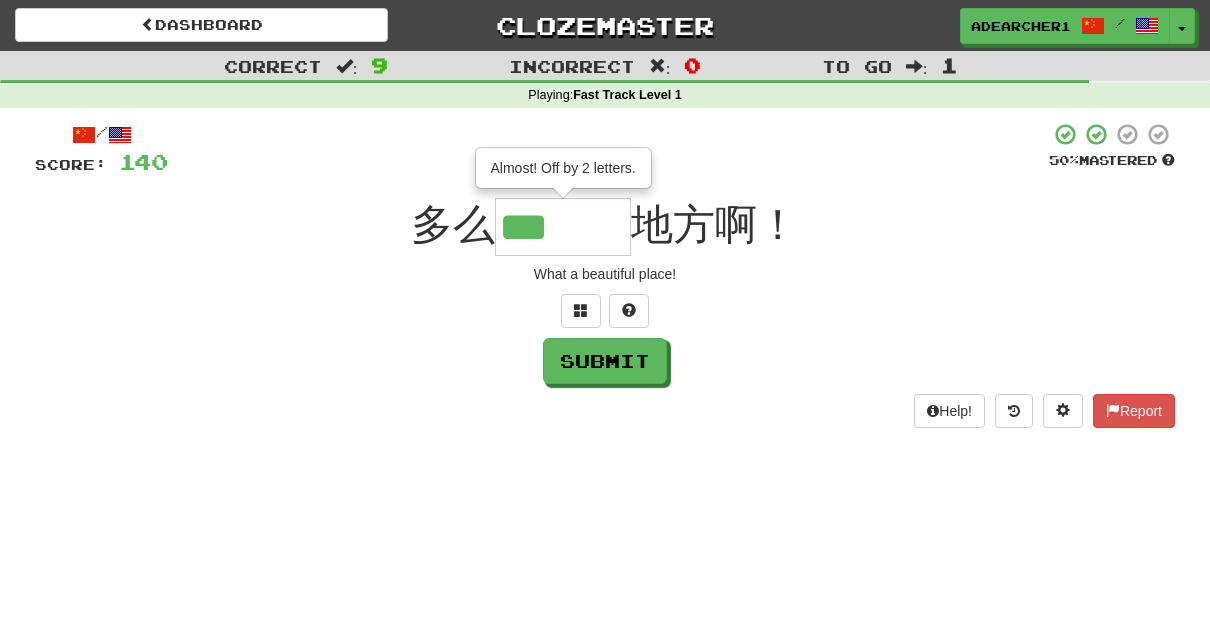 type on "***" 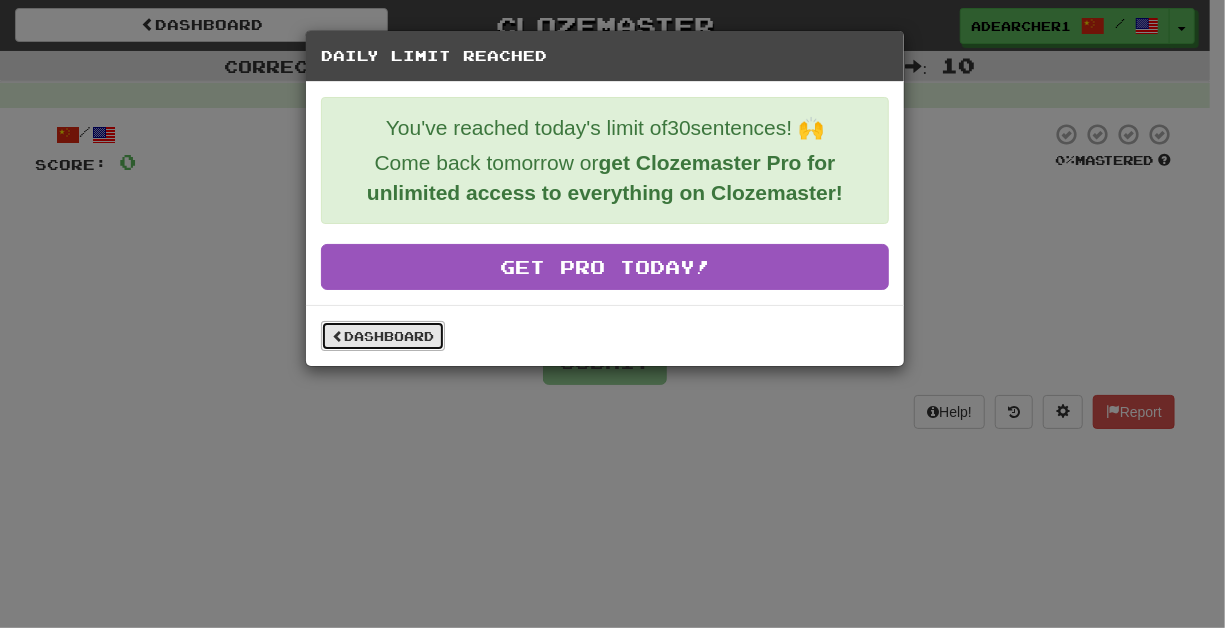 click on "Dashboard" at bounding box center [383, 336] 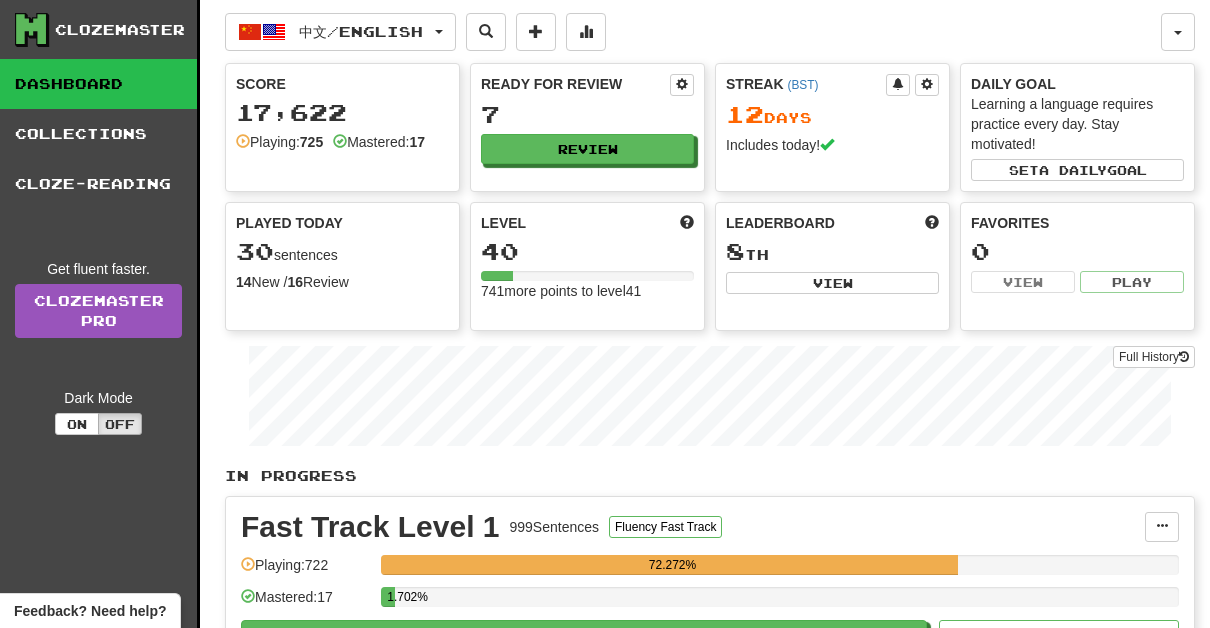 scroll, scrollTop: 0, scrollLeft: 0, axis: both 